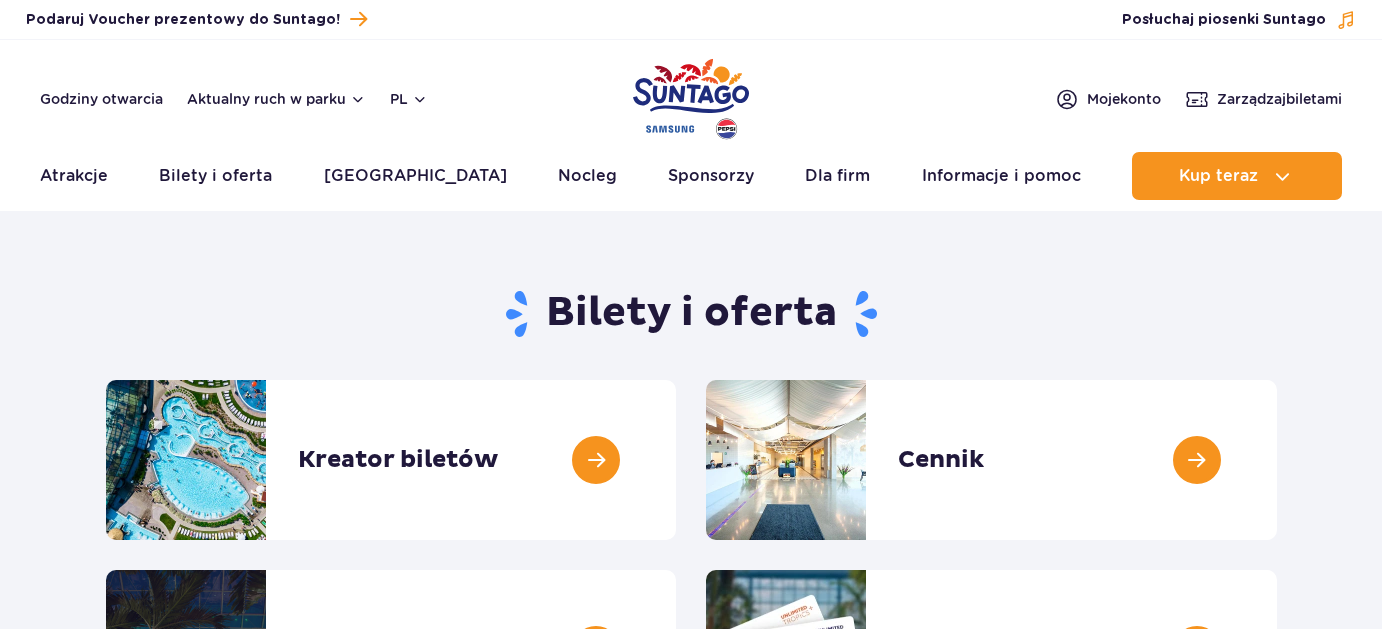 scroll, scrollTop: 0, scrollLeft: 0, axis: both 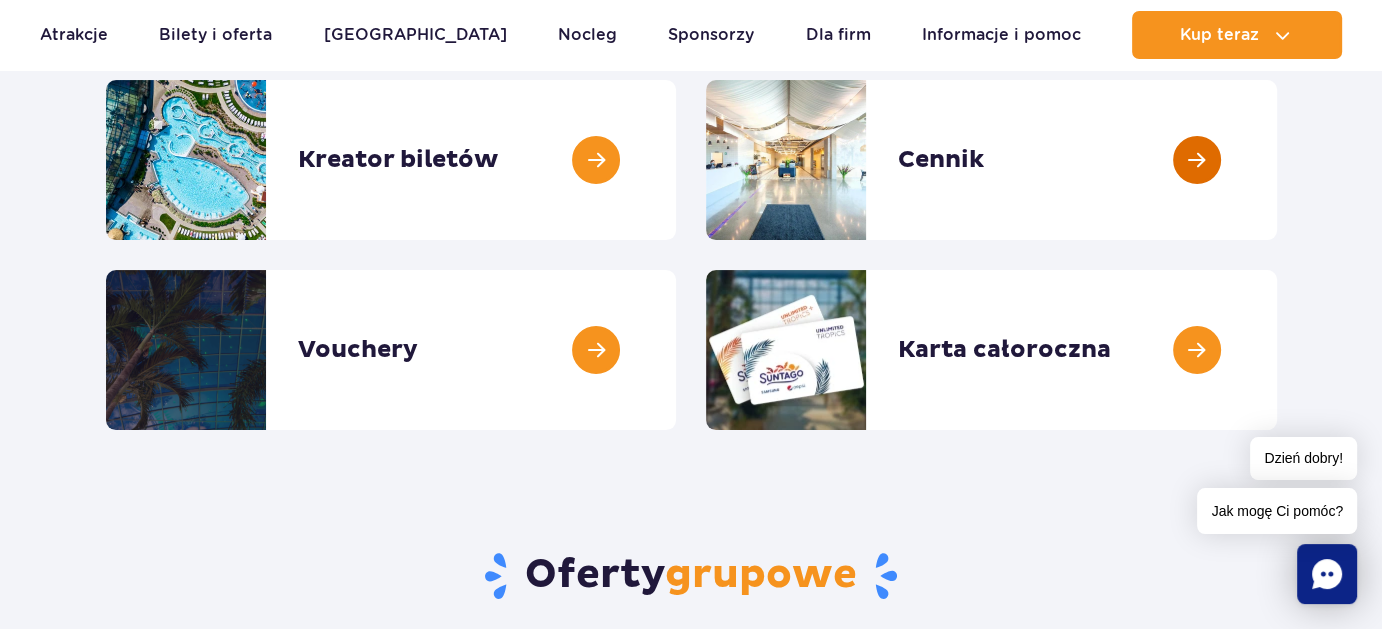 click at bounding box center (1277, 160) 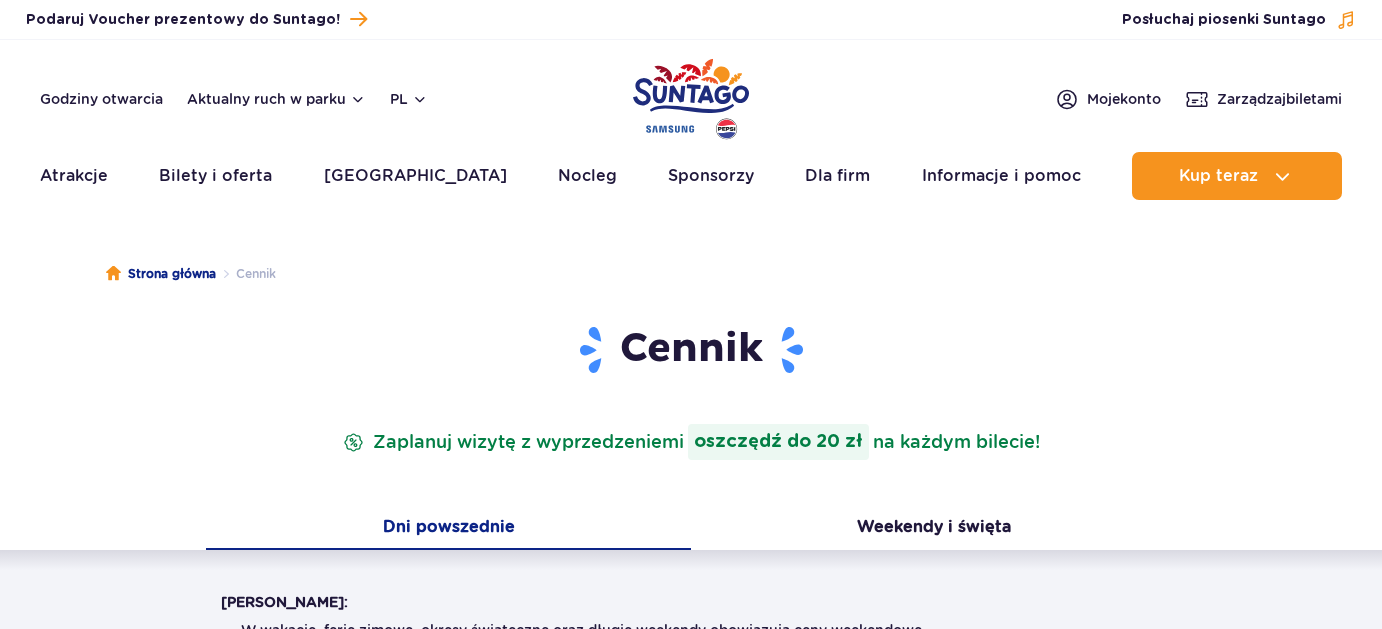 scroll, scrollTop: 0, scrollLeft: 0, axis: both 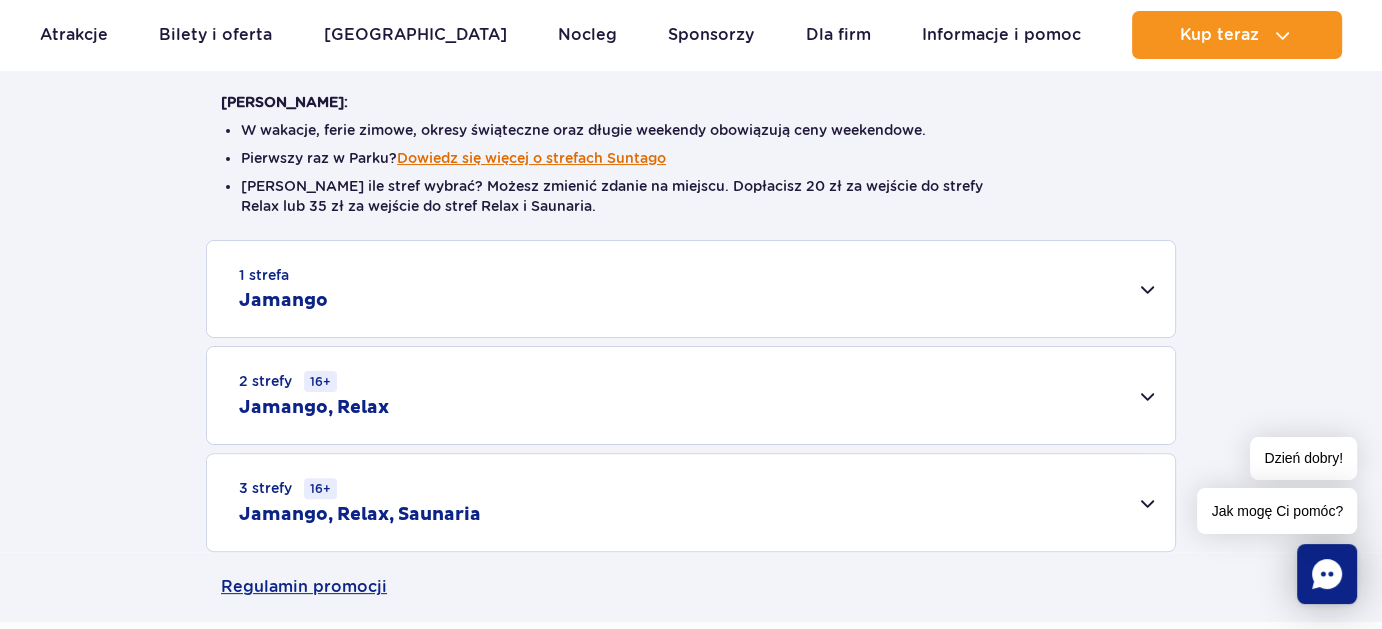 click on "Dowiedz się więcej o strefach Suntago" at bounding box center [531, 158] 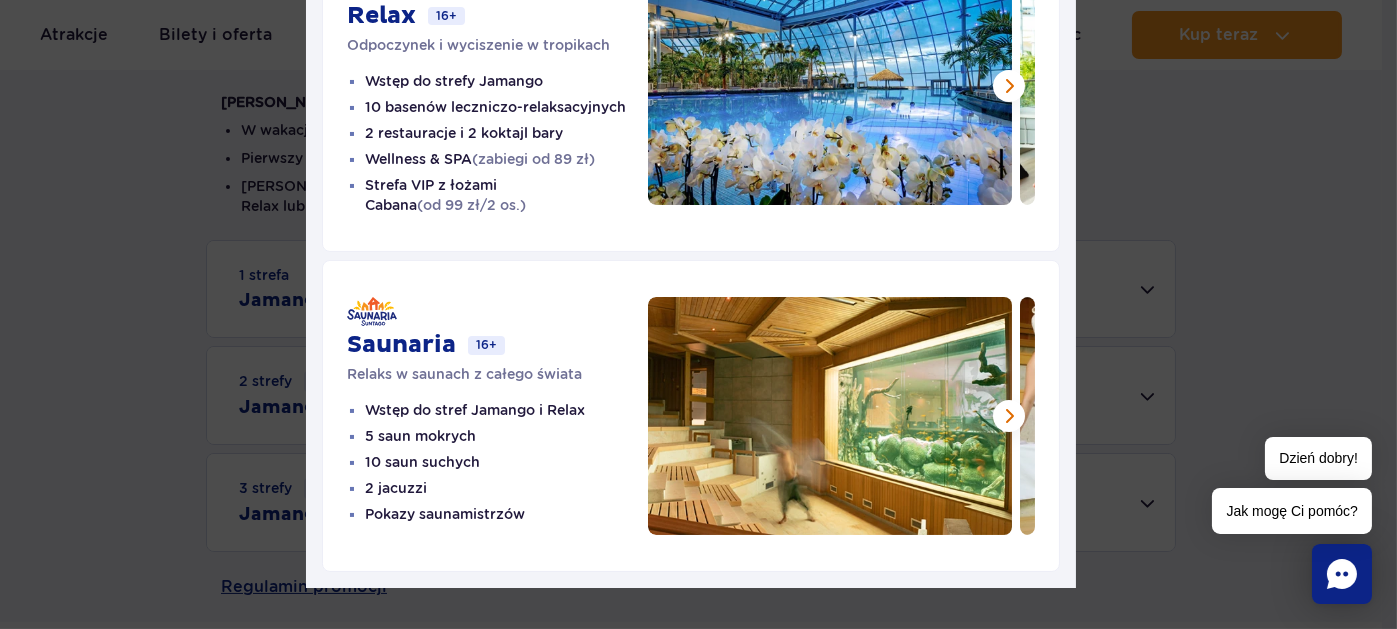 scroll, scrollTop: 487, scrollLeft: 0, axis: vertical 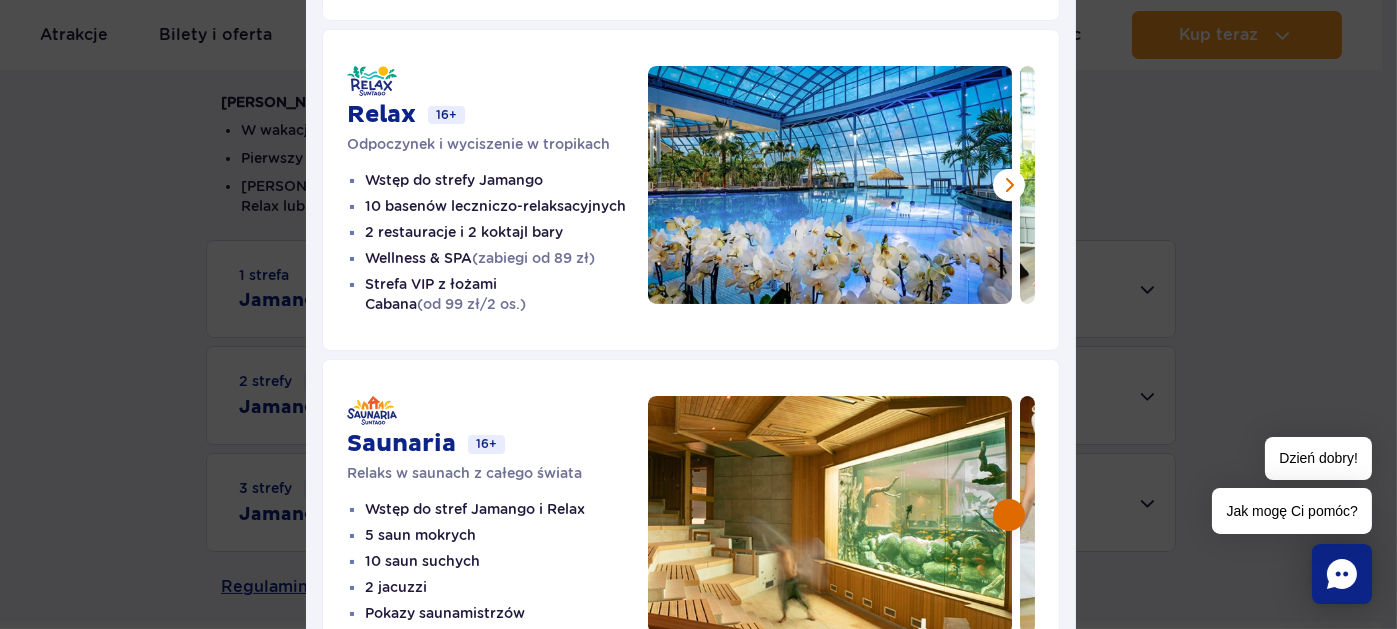 click at bounding box center (1009, 515) 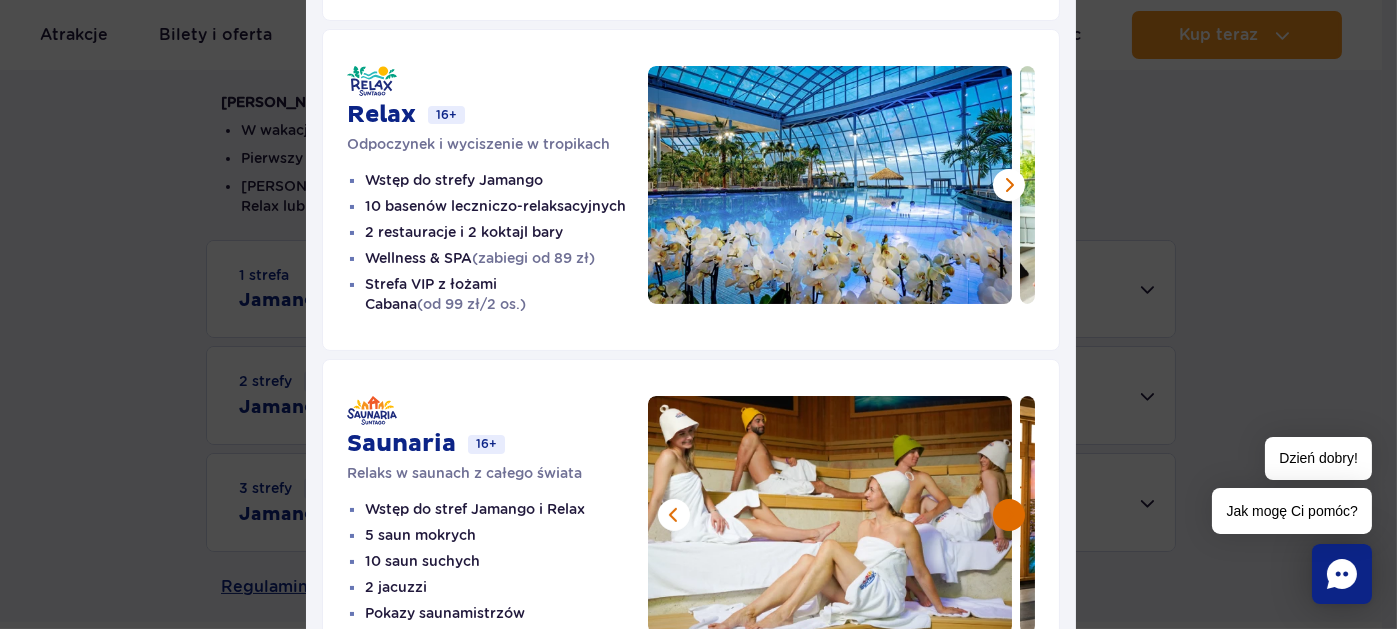 click at bounding box center (1009, 515) 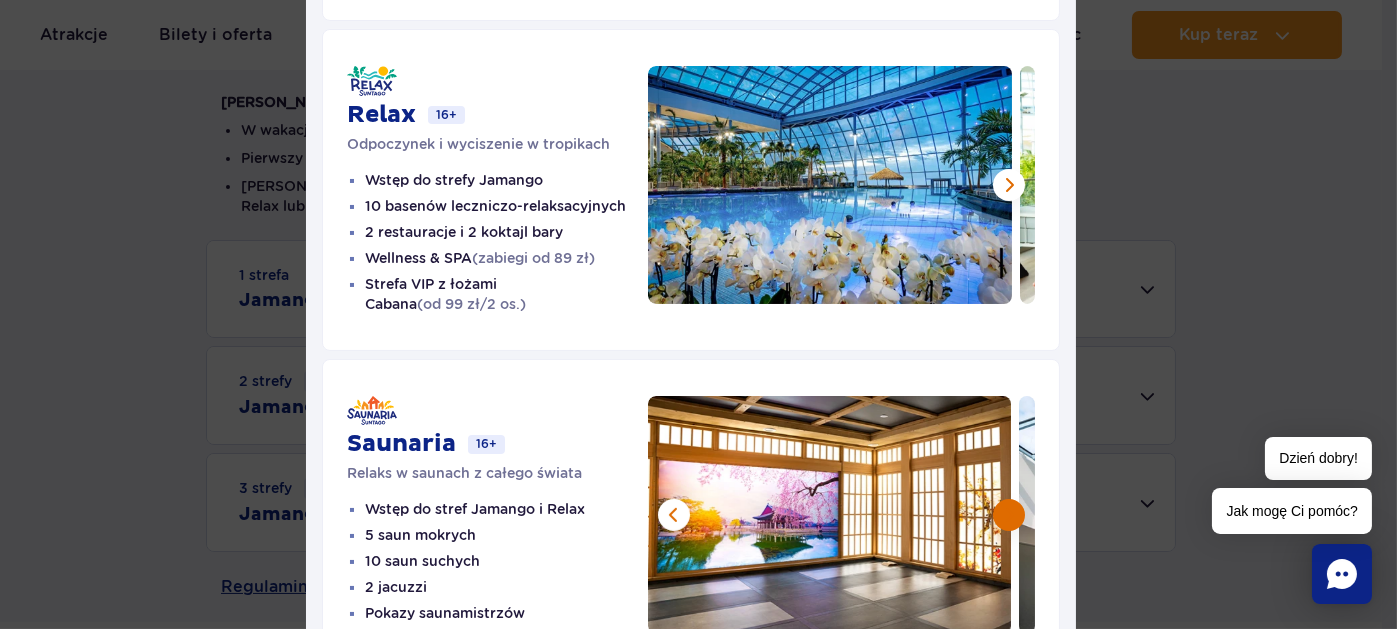 click at bounding box center [1009, 515] 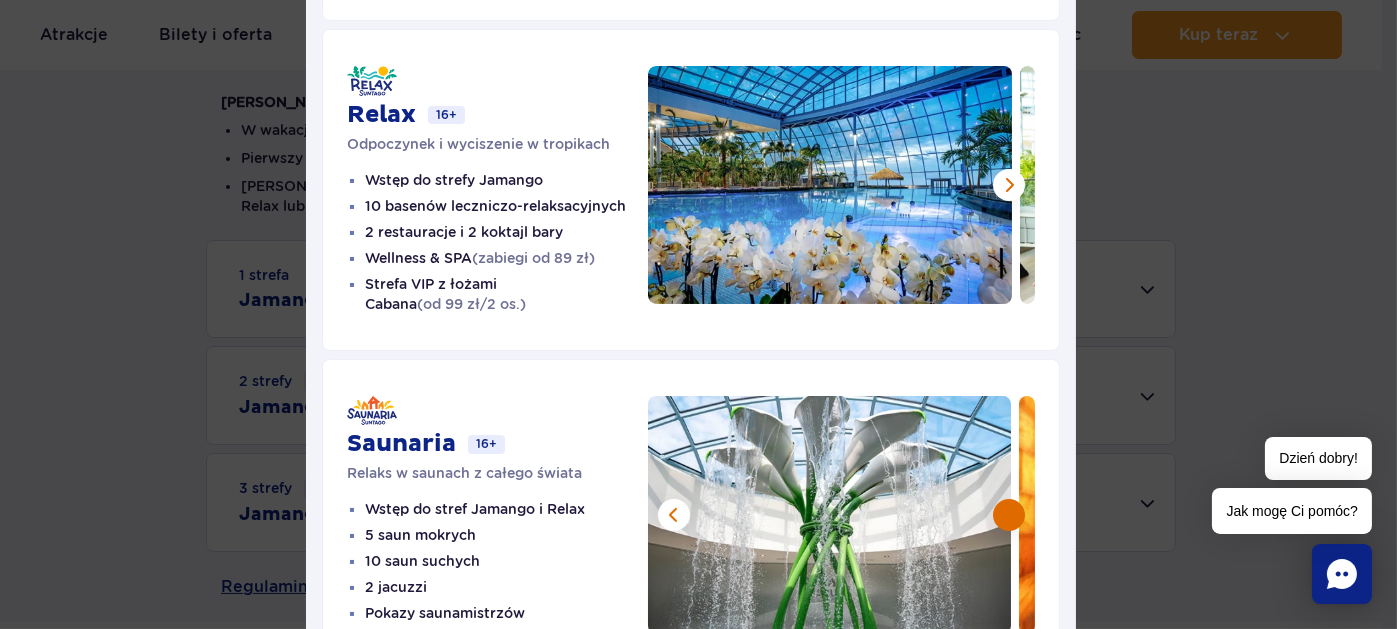 click at bounding box center [1009, 515] 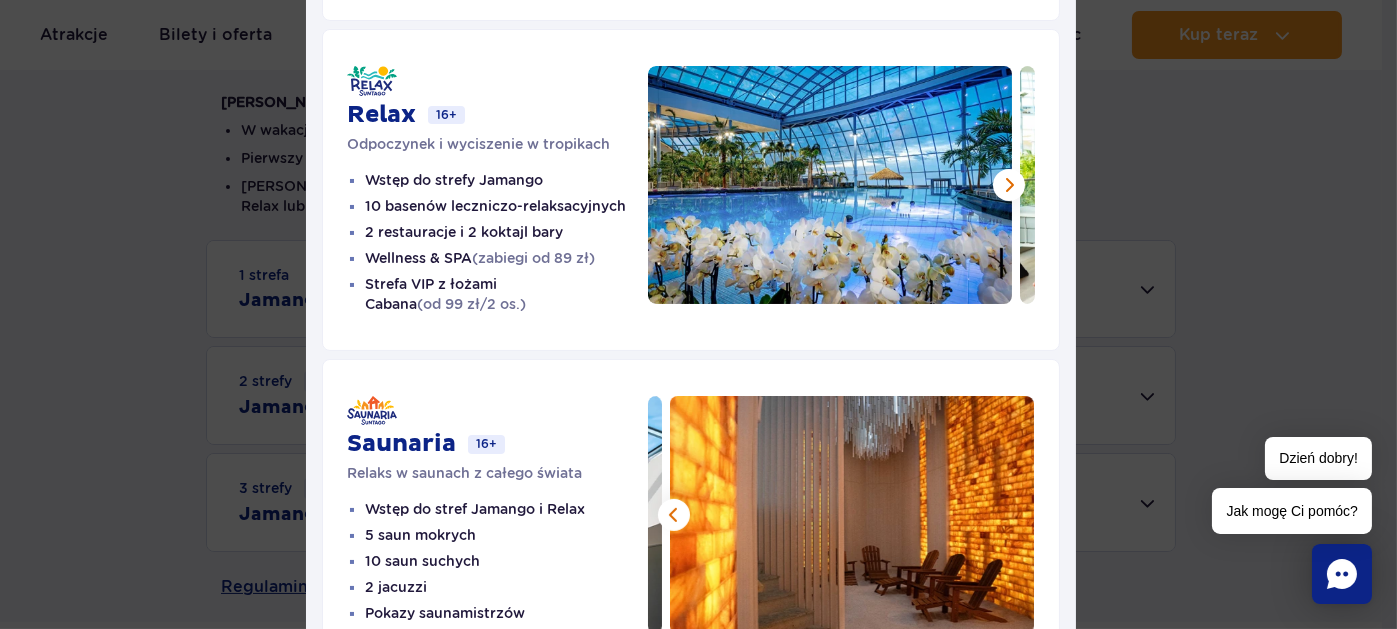 click at bounding box center (852, 515) 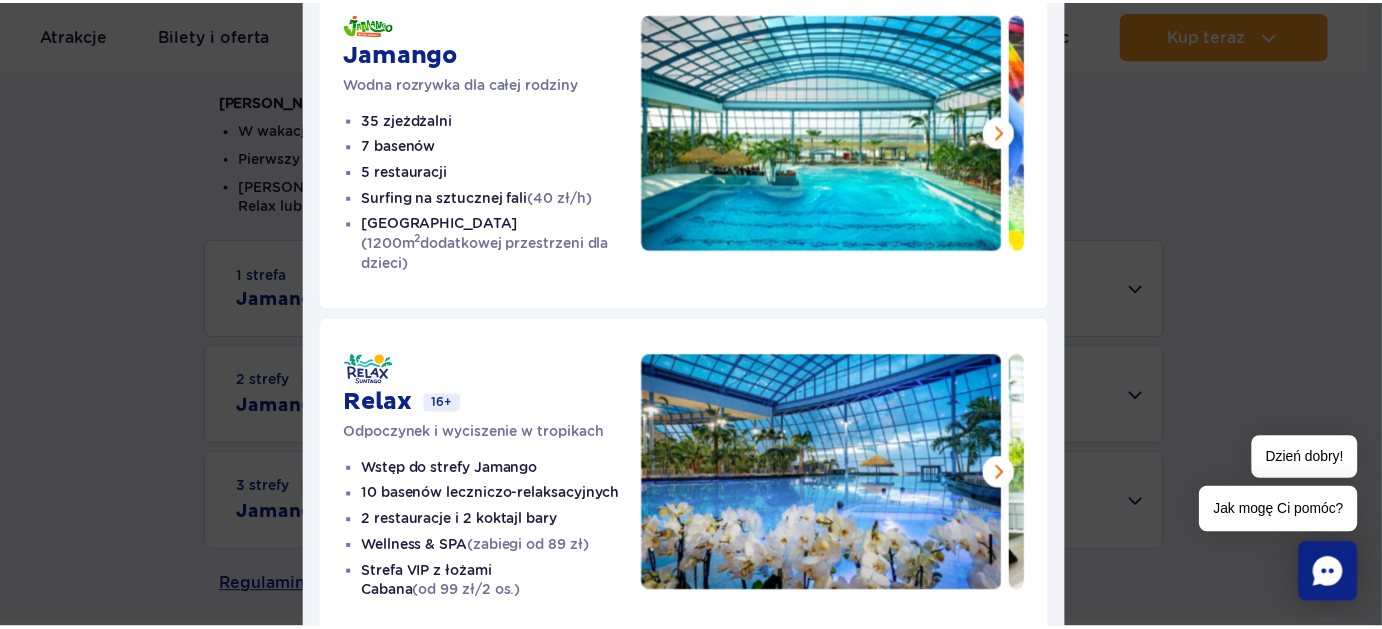 scroll, scrollTop: 0, scrollLeft: 0, axis: both 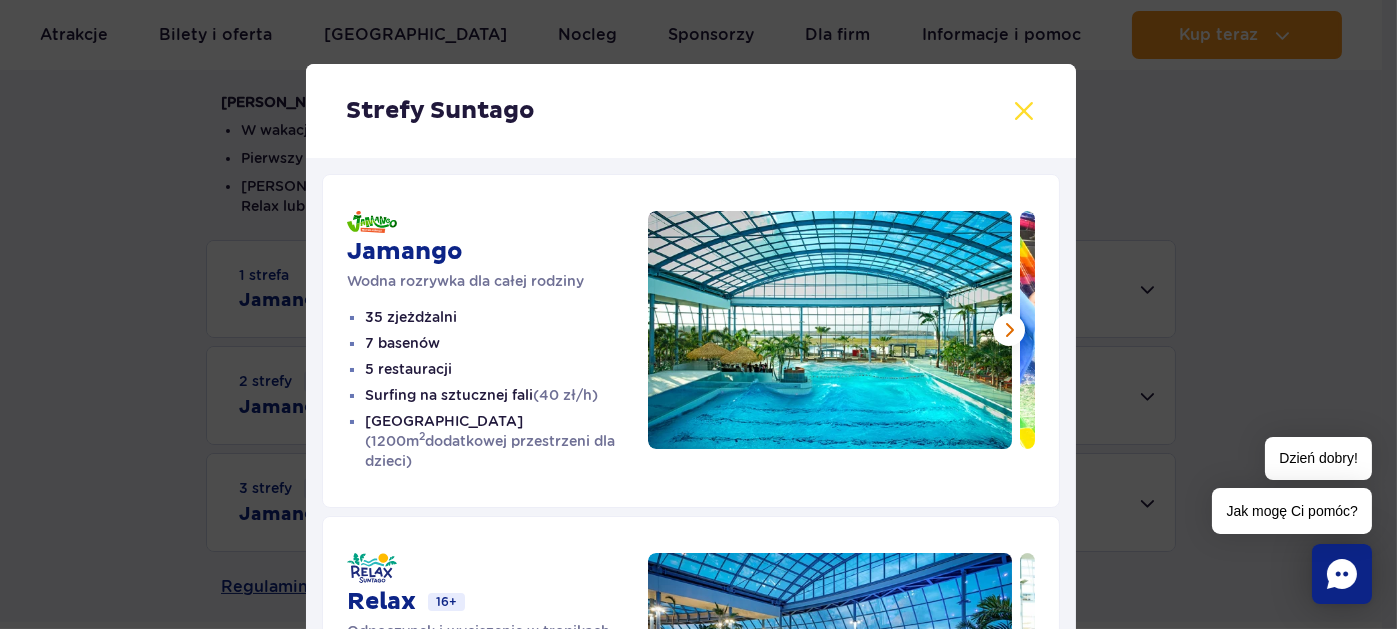 click at bounding box center (1024, 111) 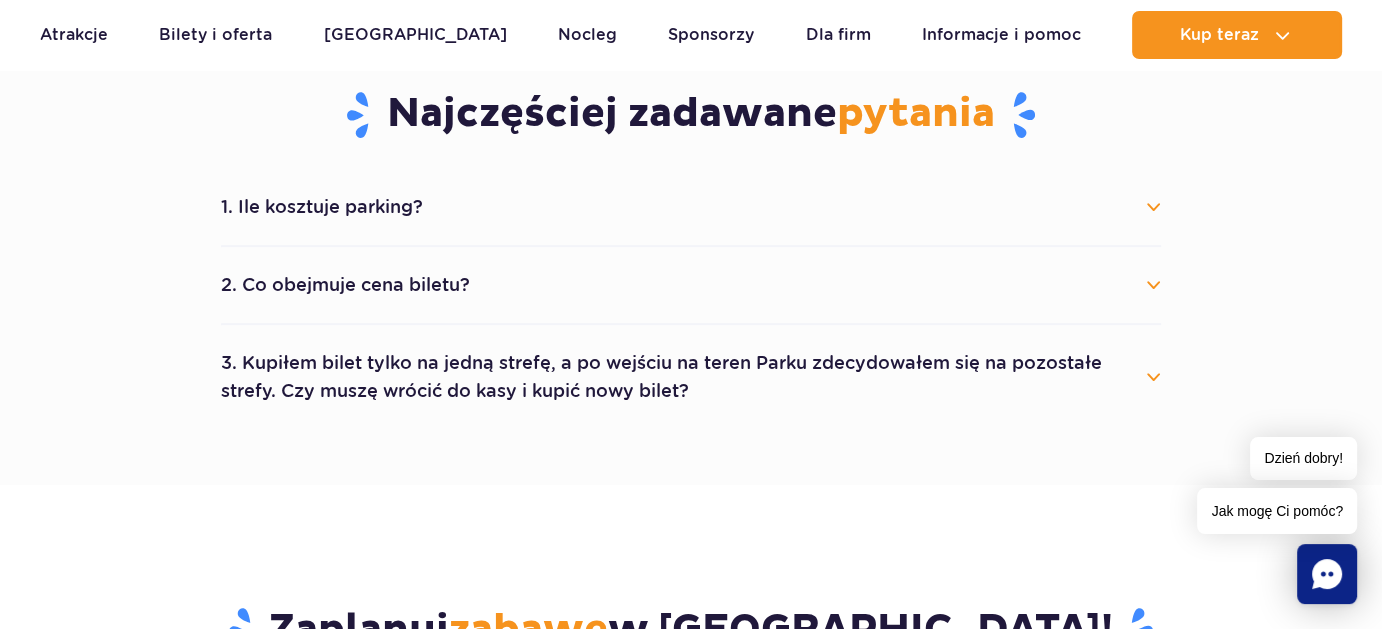 scroll, scrollTop: 1100, scrollLeft: 0, axis: vertical 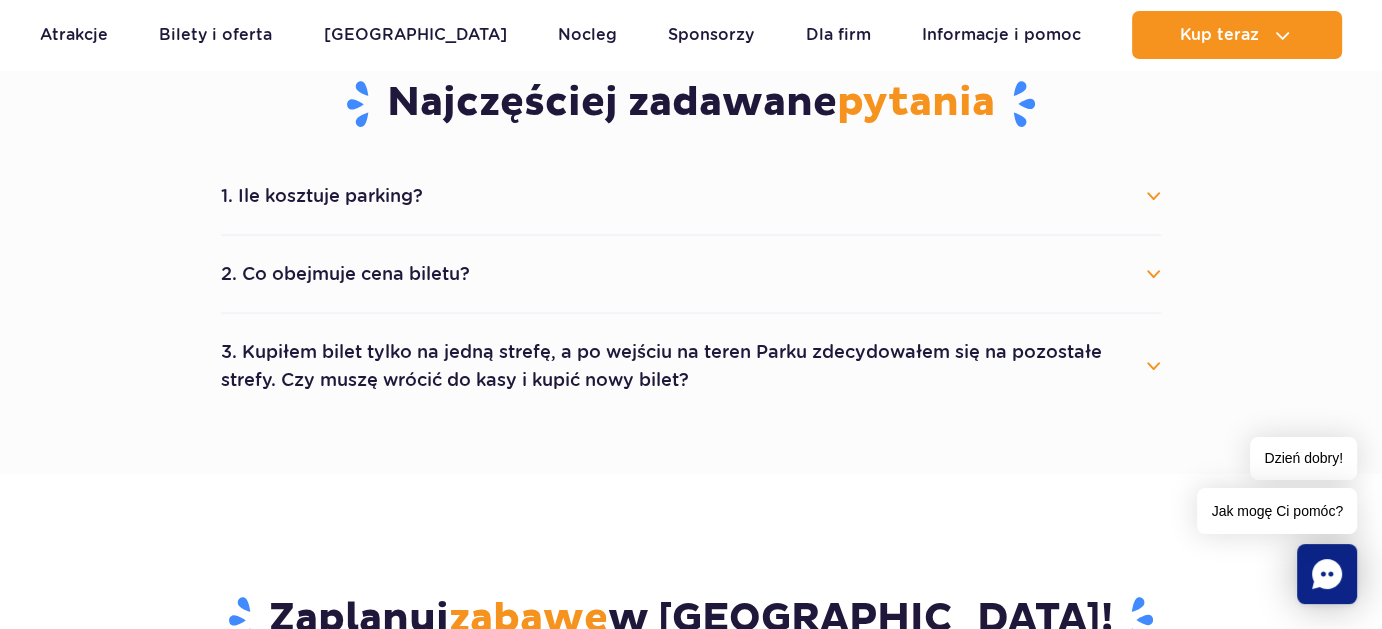 click on "1. Ile kosztuje parking?" at bounding box center (691, 196) 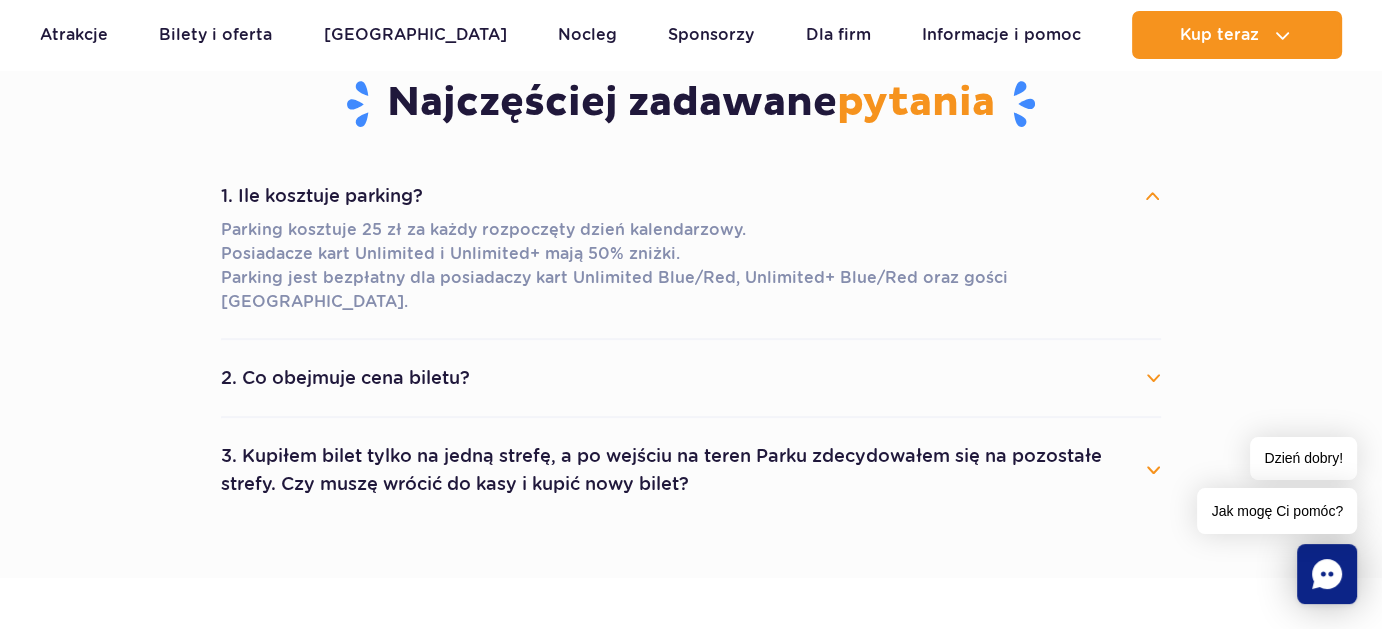 click on "2. Co obejmuje cena biletu?" at bounding box center (691, 378) 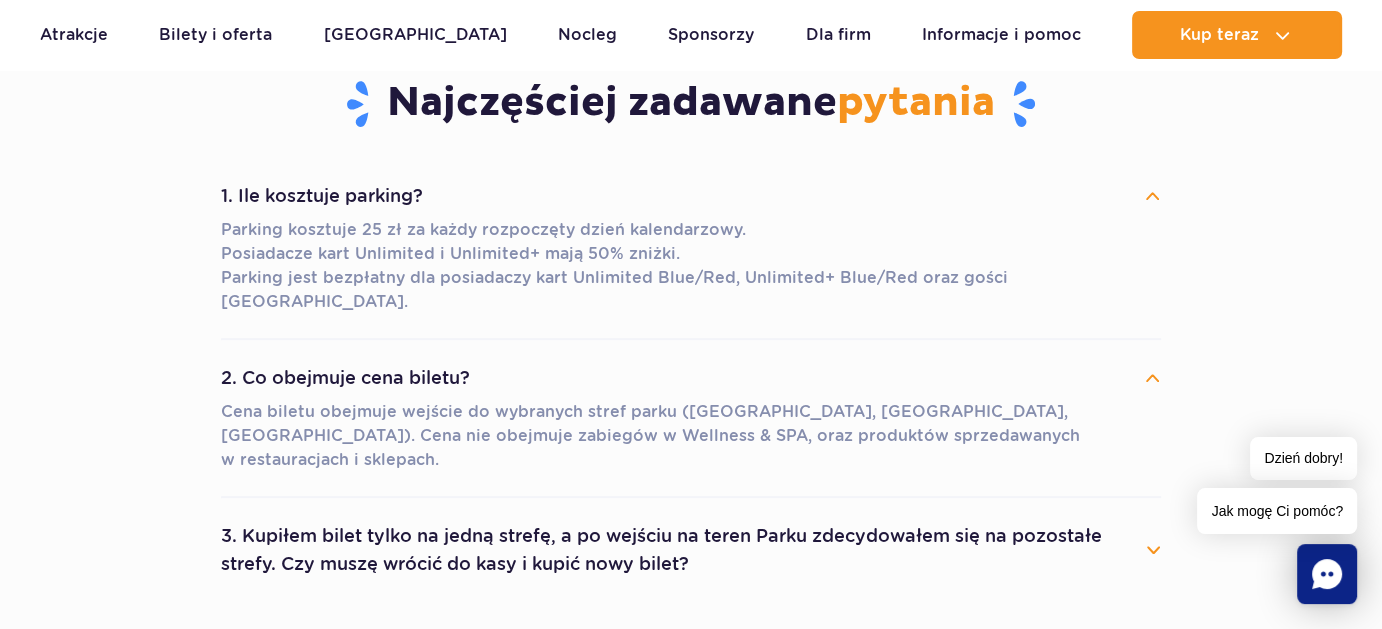 scroll, scrollTop: 1200, scrollLeft: 0, axis: vertical 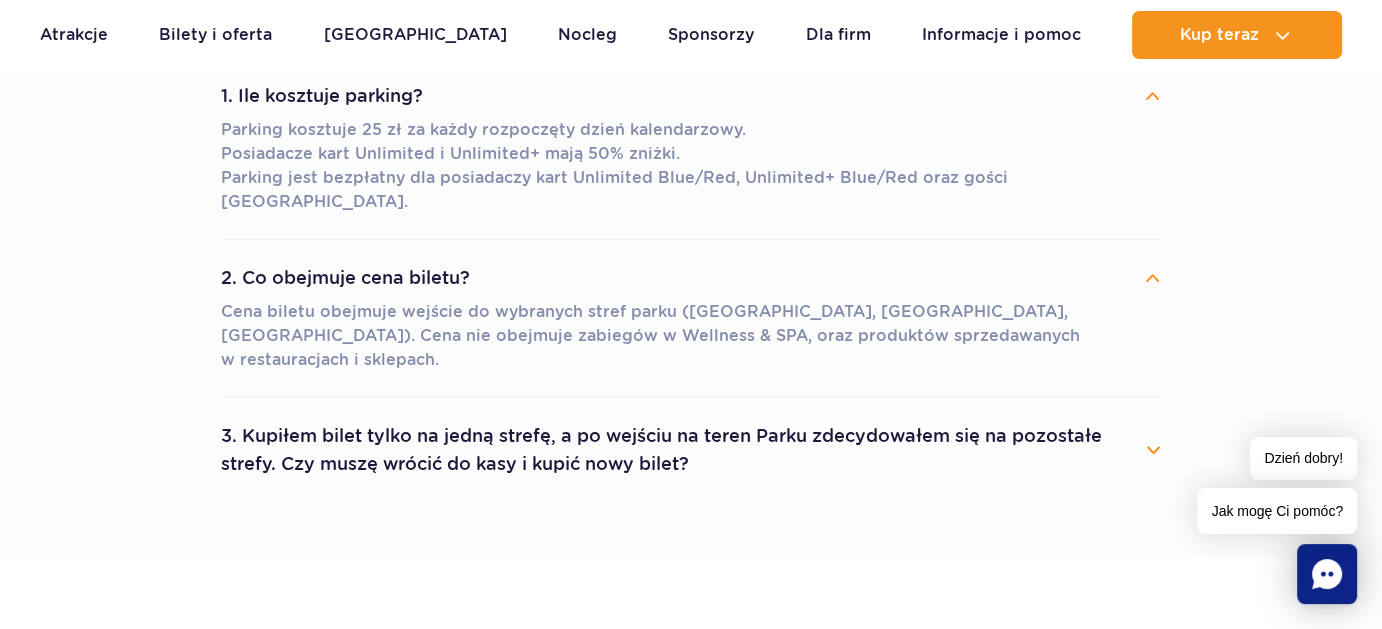 click on "3. Kupiłem bilet tylko na jedną strefę, a po wejściu na teren Parku zdecydowałem się na pozostałe strefy. Czy muszę wrócić do kasy i kupić nowy bilet?" at bounding box center [691, 450] 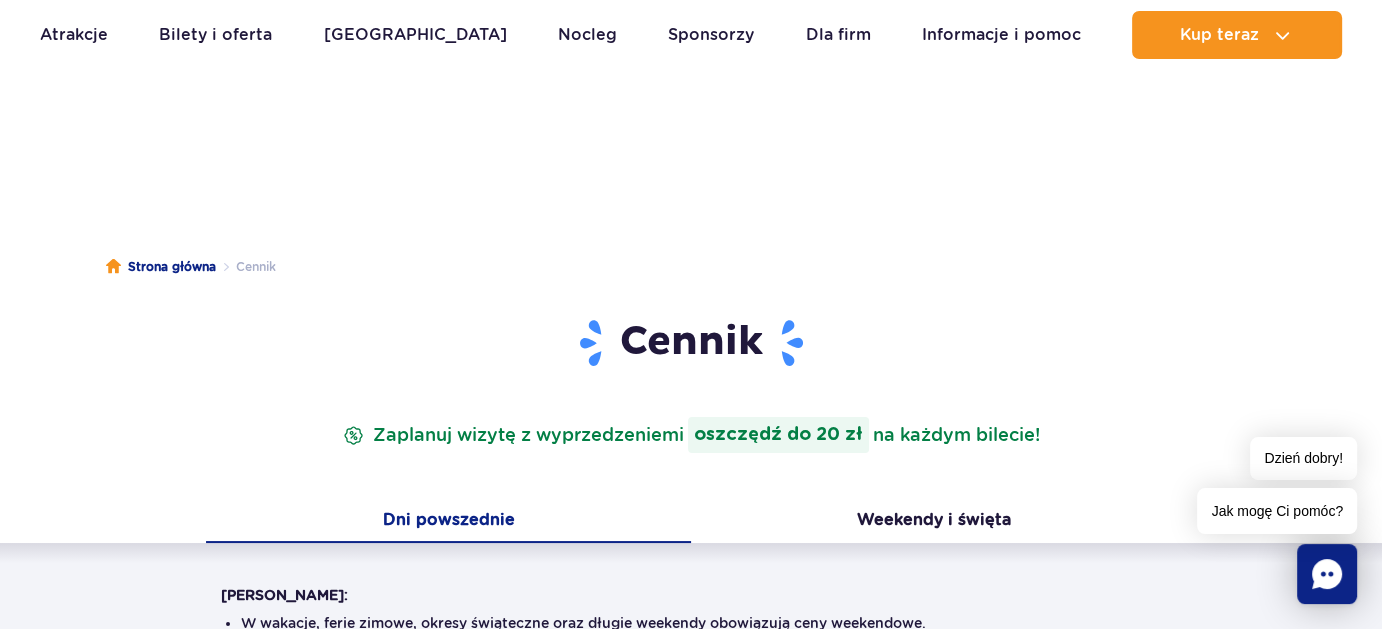 scroll, scrollTop: 0, scrollLeft: 0, axis: both 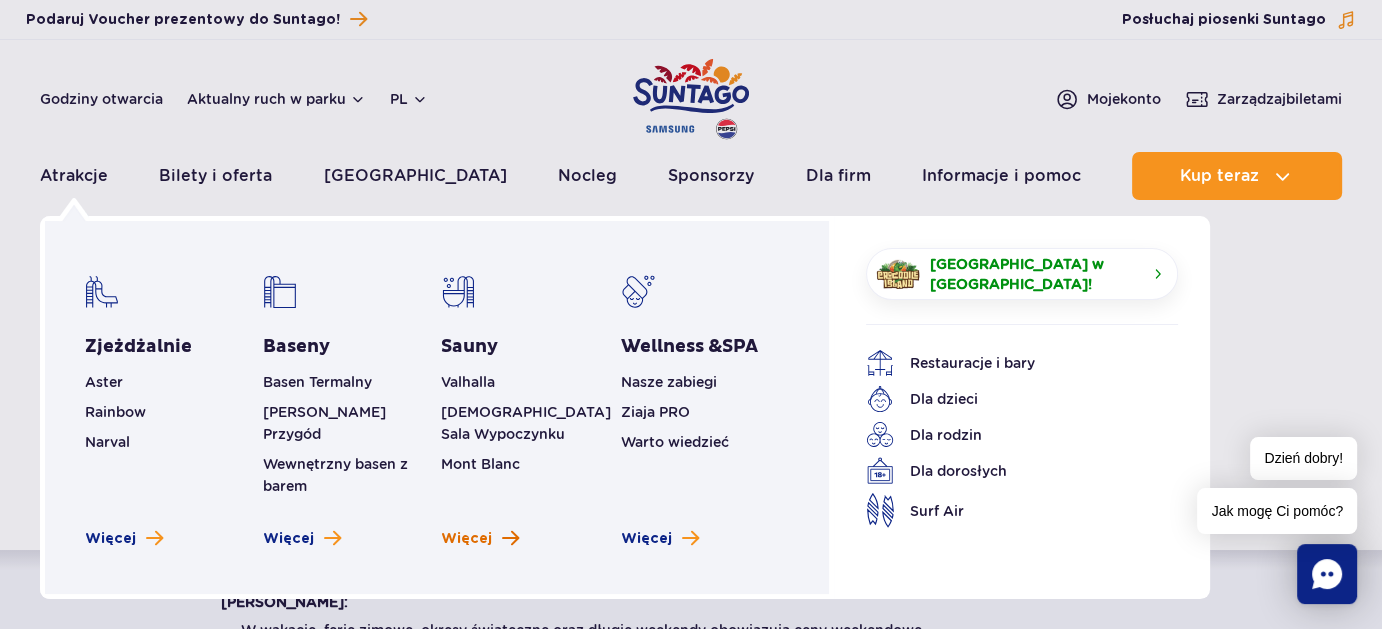 click on "Więcej" at bounding box center (466, 539) 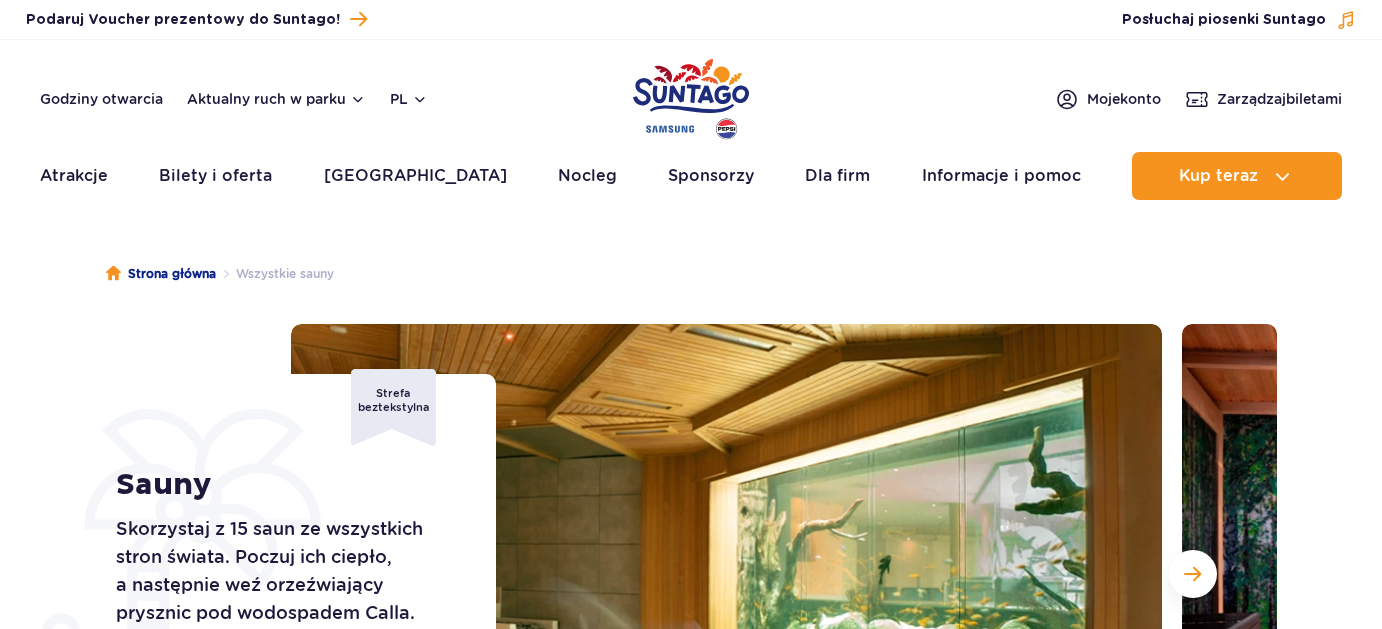 scroll, scrollTop: 0, scrollLeft: 0, axis: both 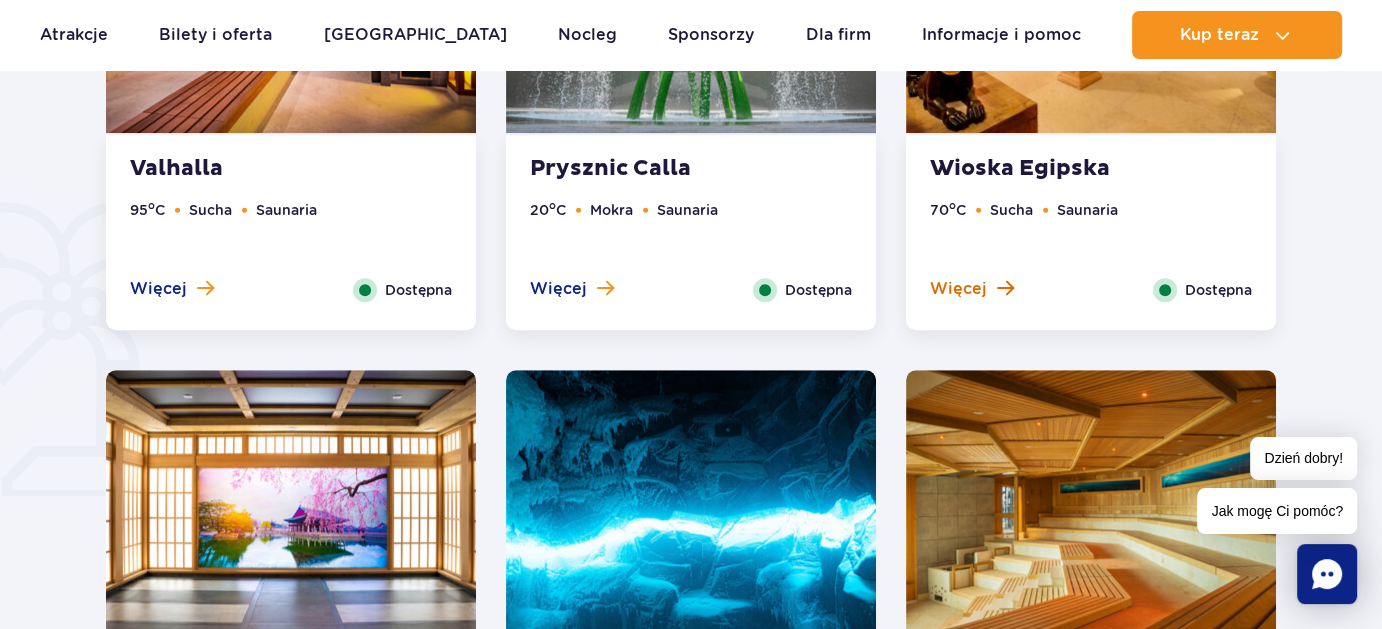 click on "Więcej" at bounding box center [958, 289] 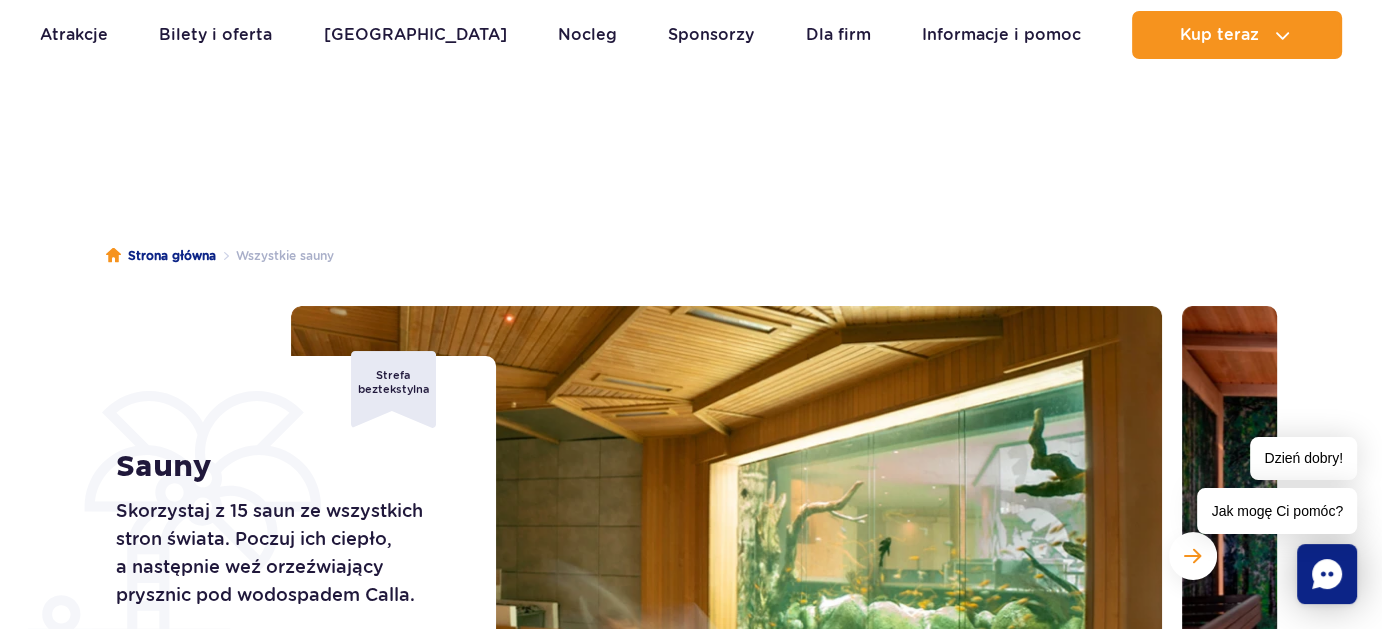 scroll, scrollTop: 0, scrollLeft: 0, axis: both 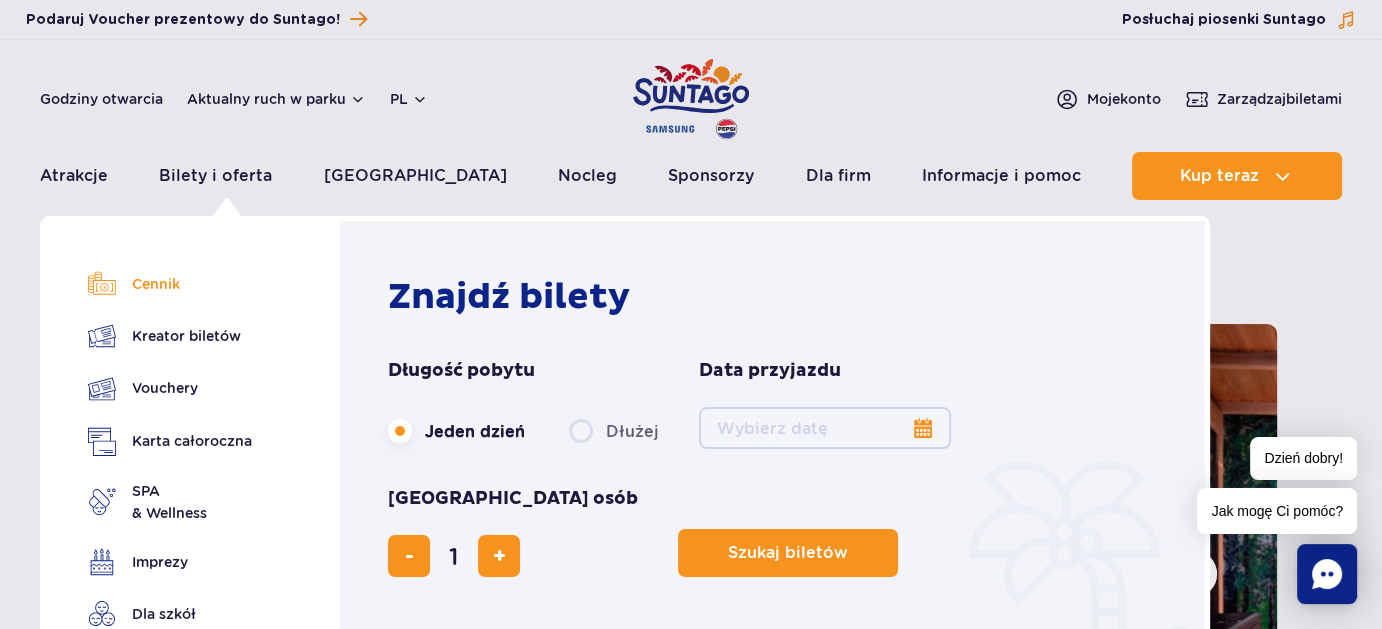 click on "Cennik" at bounding box center (170, 284) 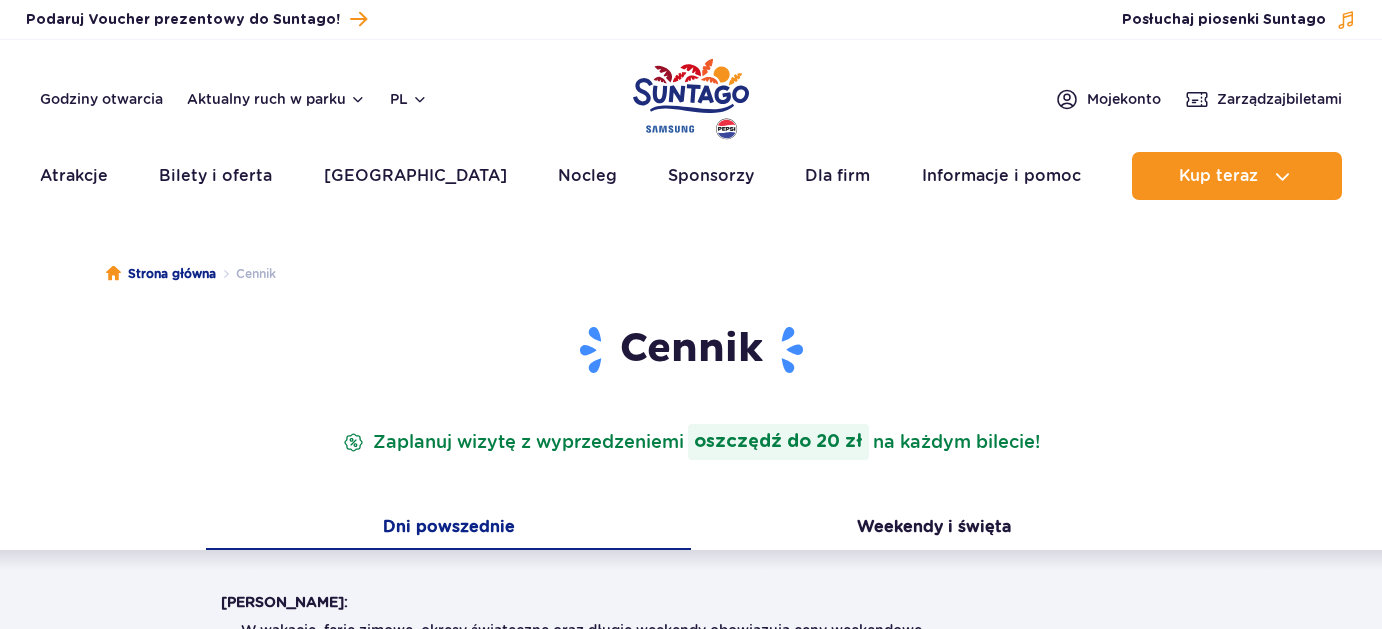 scroll, scrollTop: 0, scrollLeft: 0, axis: both 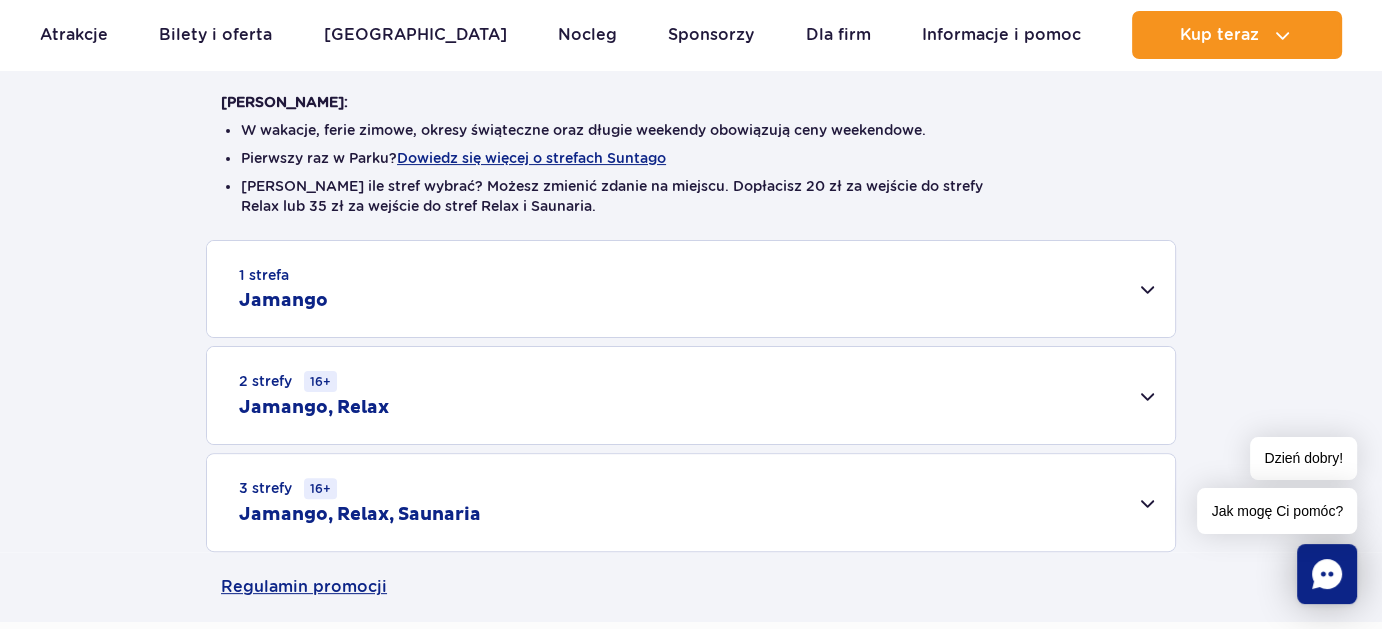 click on "1 strefa
Jamango" at bounding box center (691, 289) 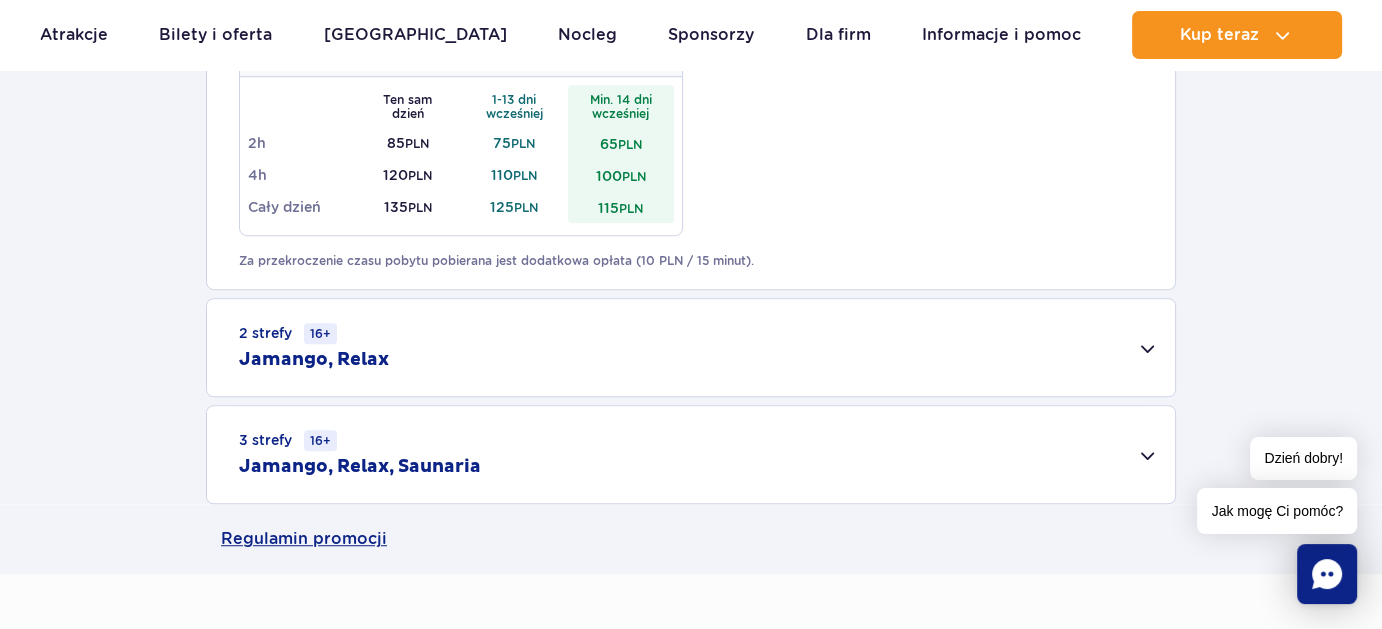 scroll, scrollTop: 1400, scrollLeft: 0, axis: vertical 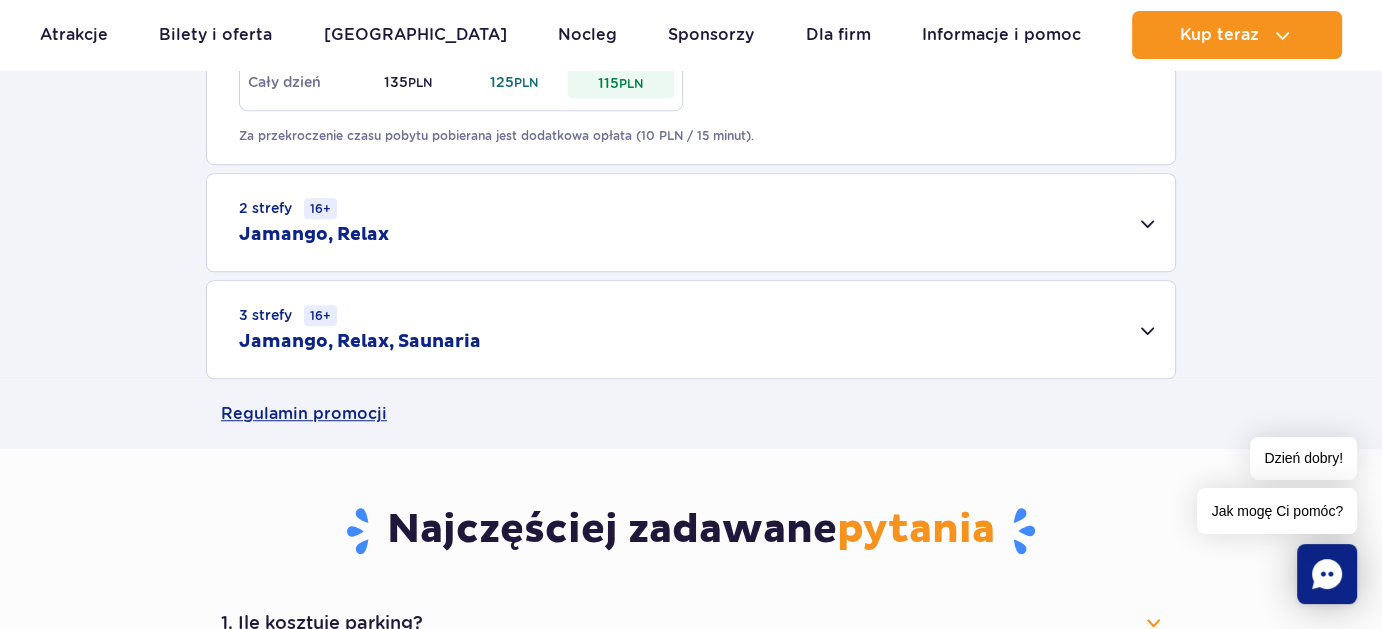 click on "2 strefy  16+
Jamango, Relax" at bounding box center (691, 222) 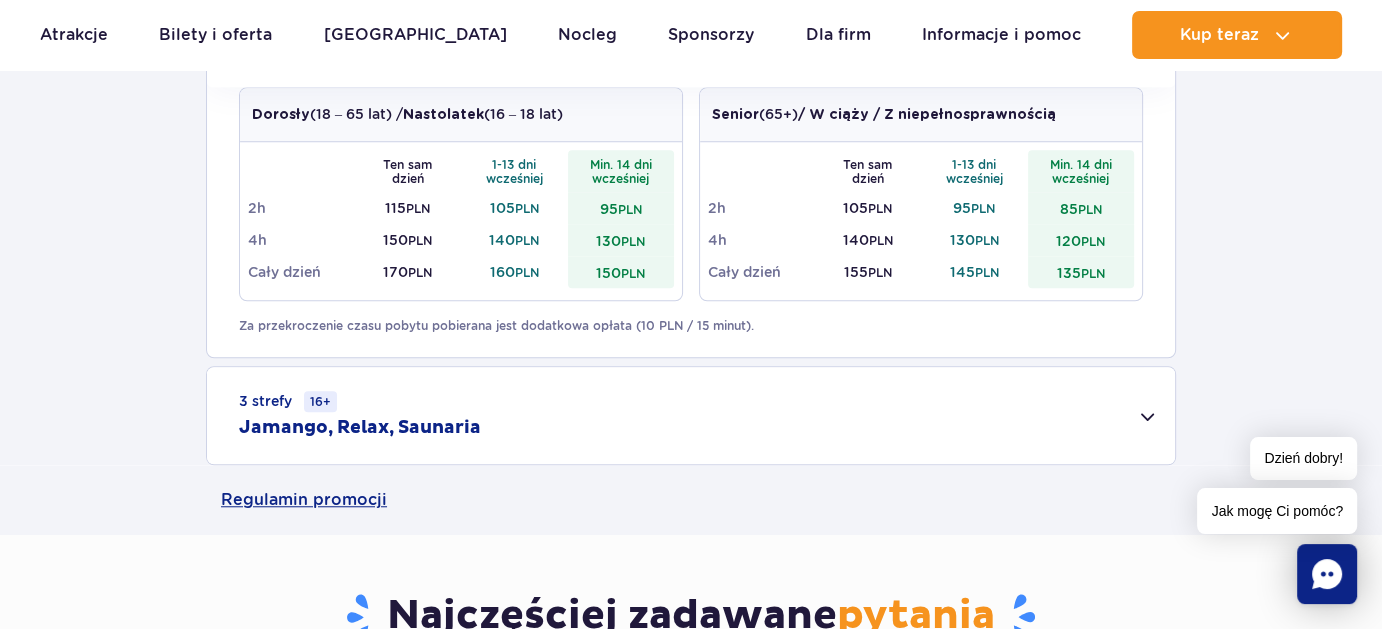 scroll, scrollTop: 1800, scrollLeft: 0, axis: vertical 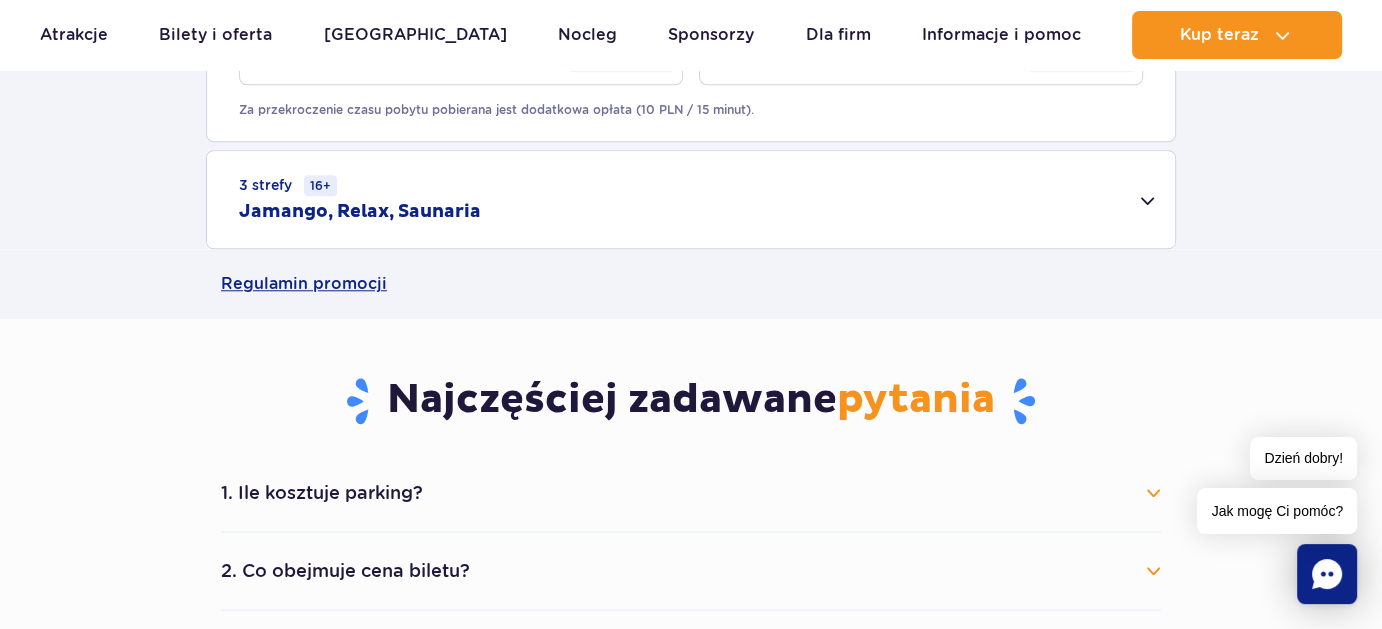 click on "3 strefy  16+
Jamango, Relax, Saunaria" at bounding box center [691, 199] 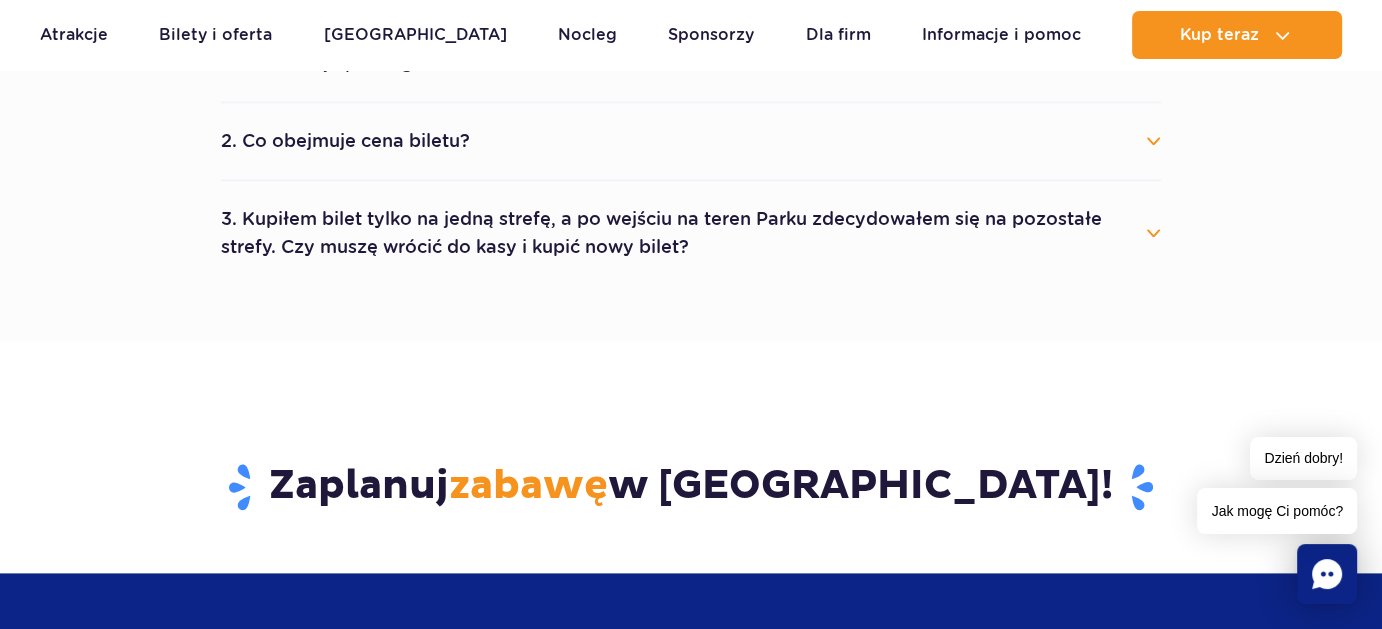 scroll, scrollTop: 2300, scrollLeft: 0, axis: vertical 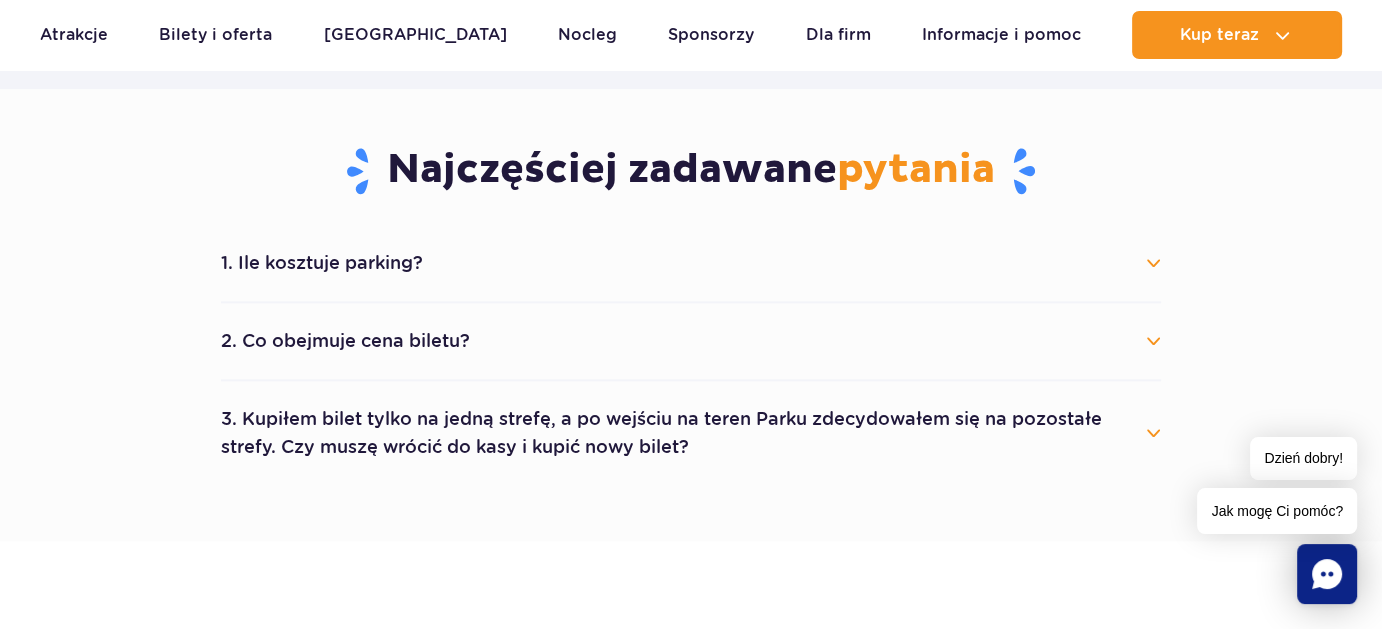 click on "1. Ile kosztuje parking?" at bounding box center [691, 263] 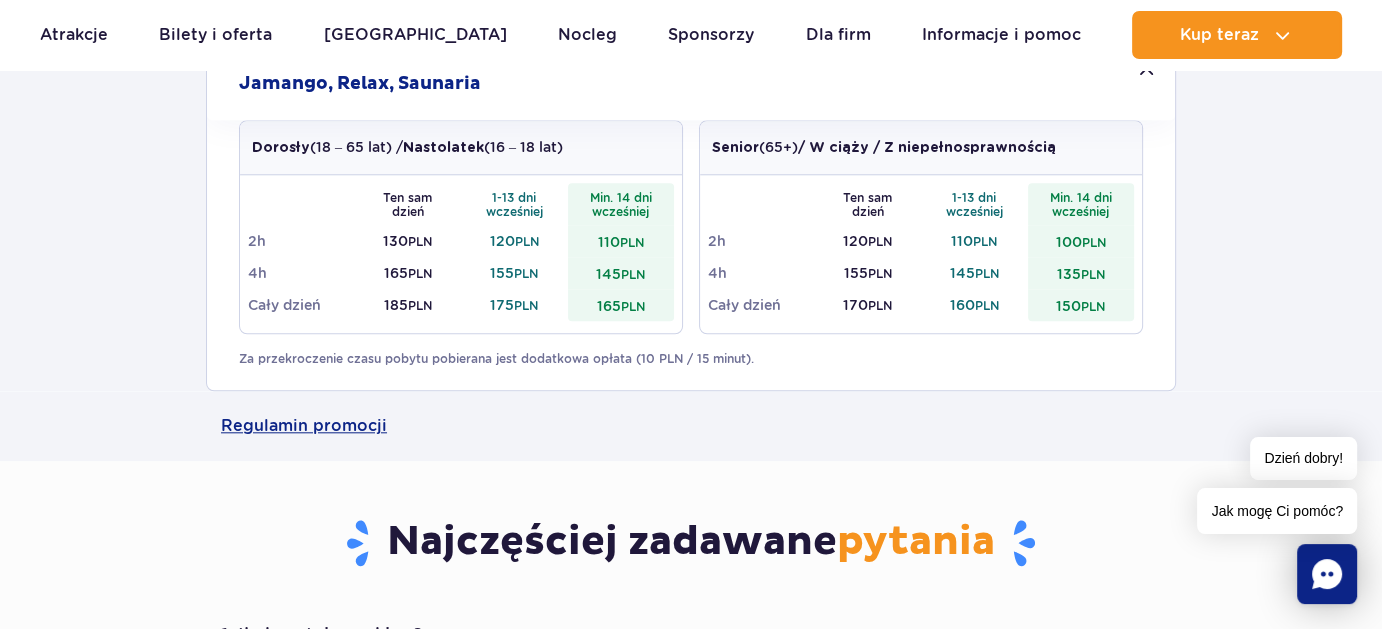 scroll, scrollTop: 1900, scrollLeft: 0, axis: vertical 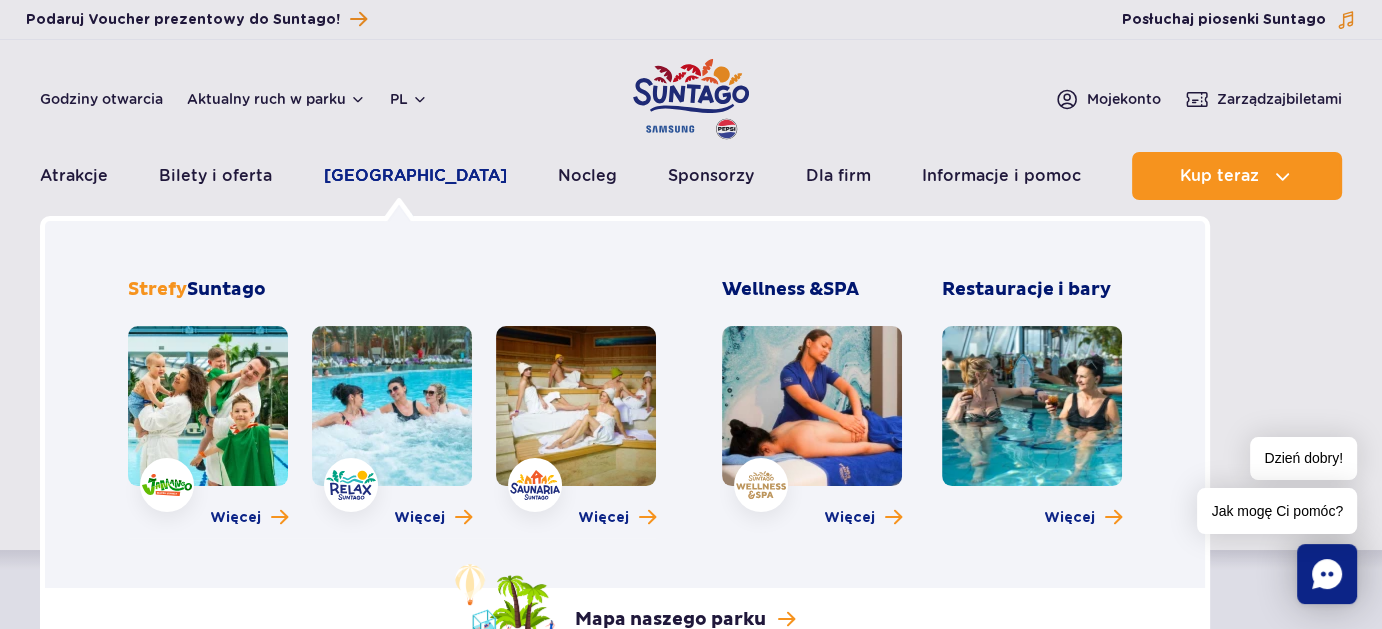 click on "[GEOGRAPHIC_DATA]" at bounding box center [415, 176] 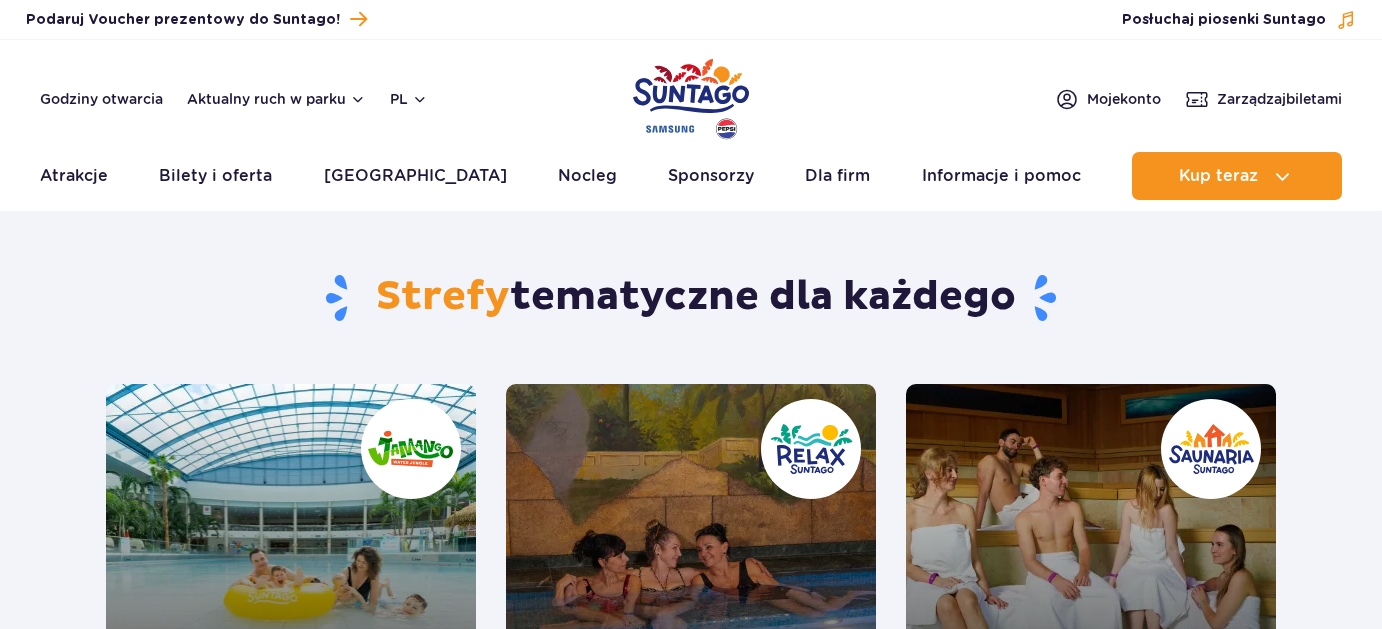 scroll, scrollTop: 0, scrollLeft: 0, axis: both 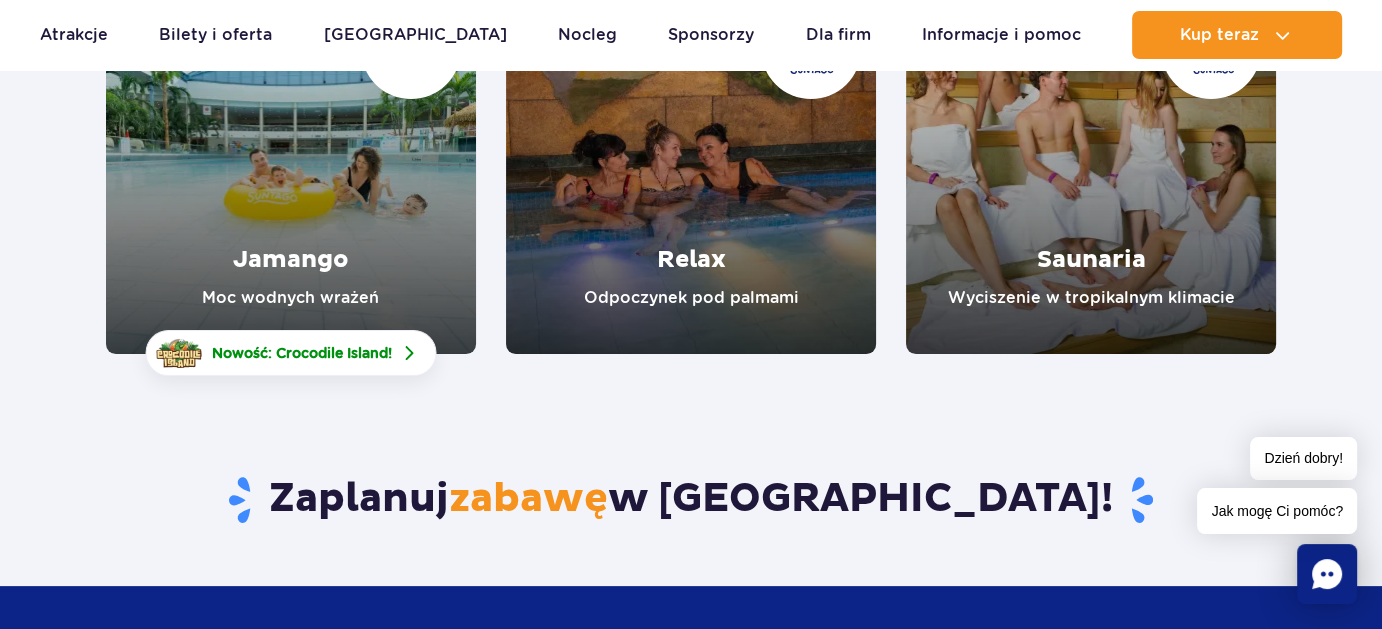 click at bounding box center (1091, 169) 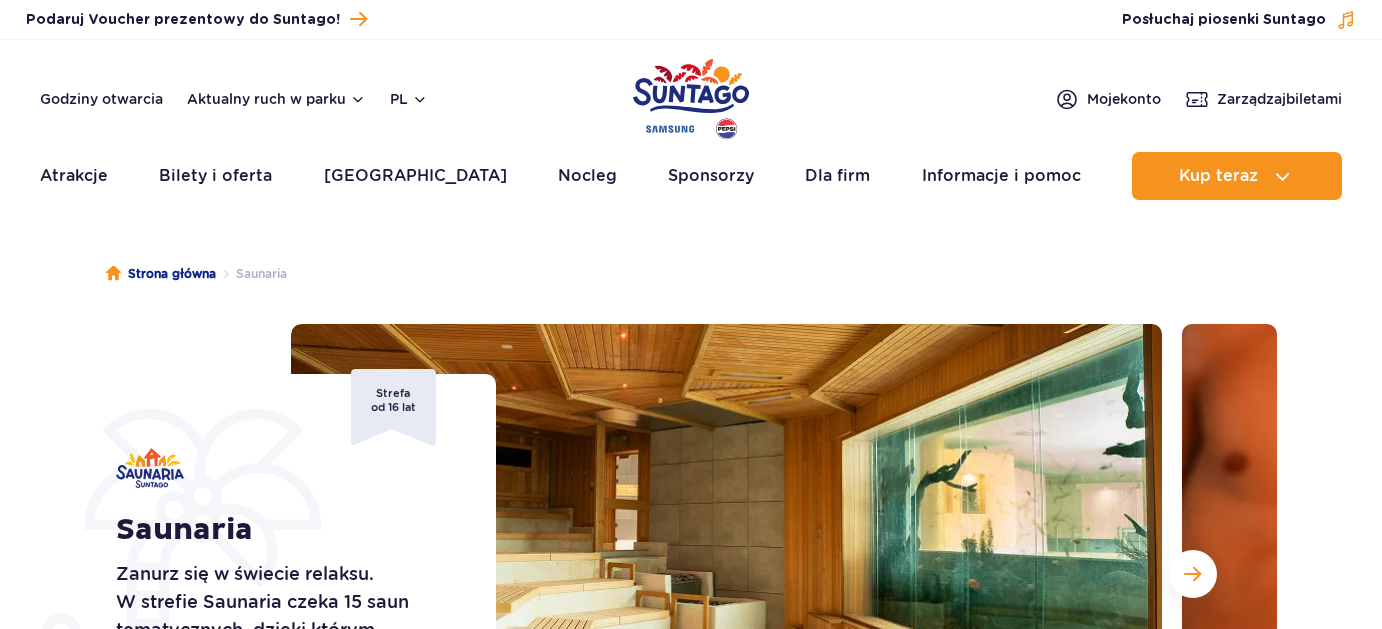 scroll, scrollTop: 0, scrollLeft: 0, axis: both 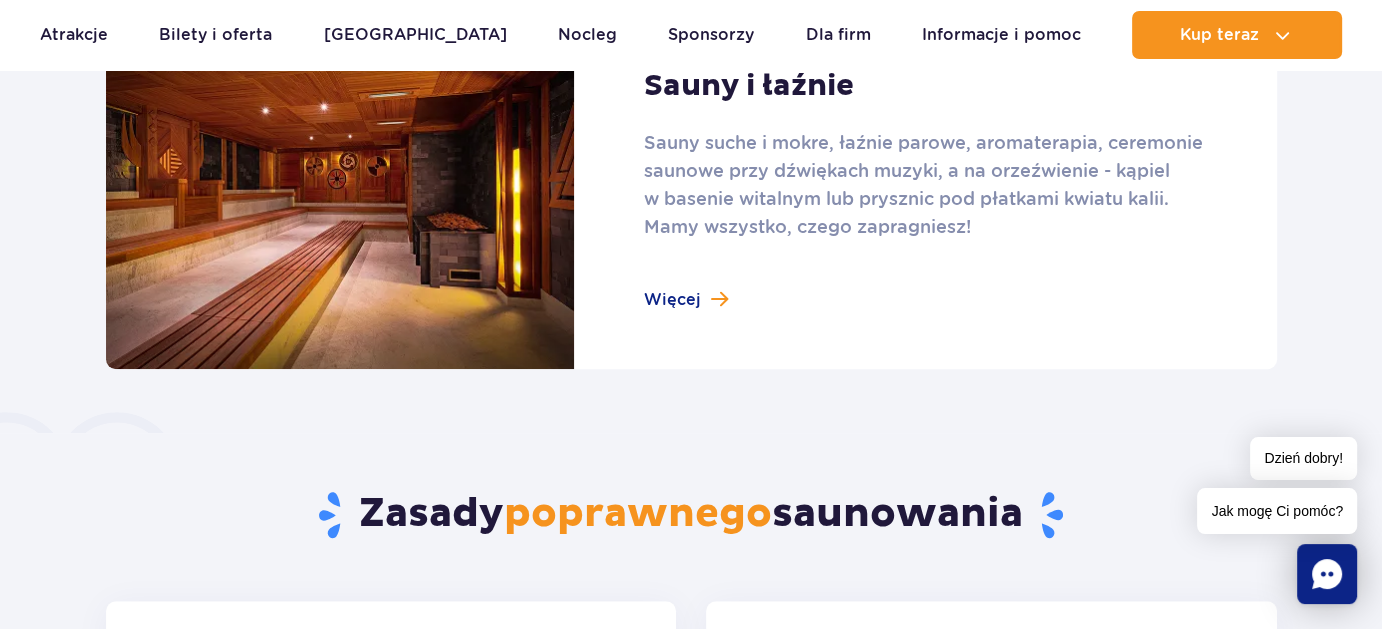 click at bounding box center [691, 189] 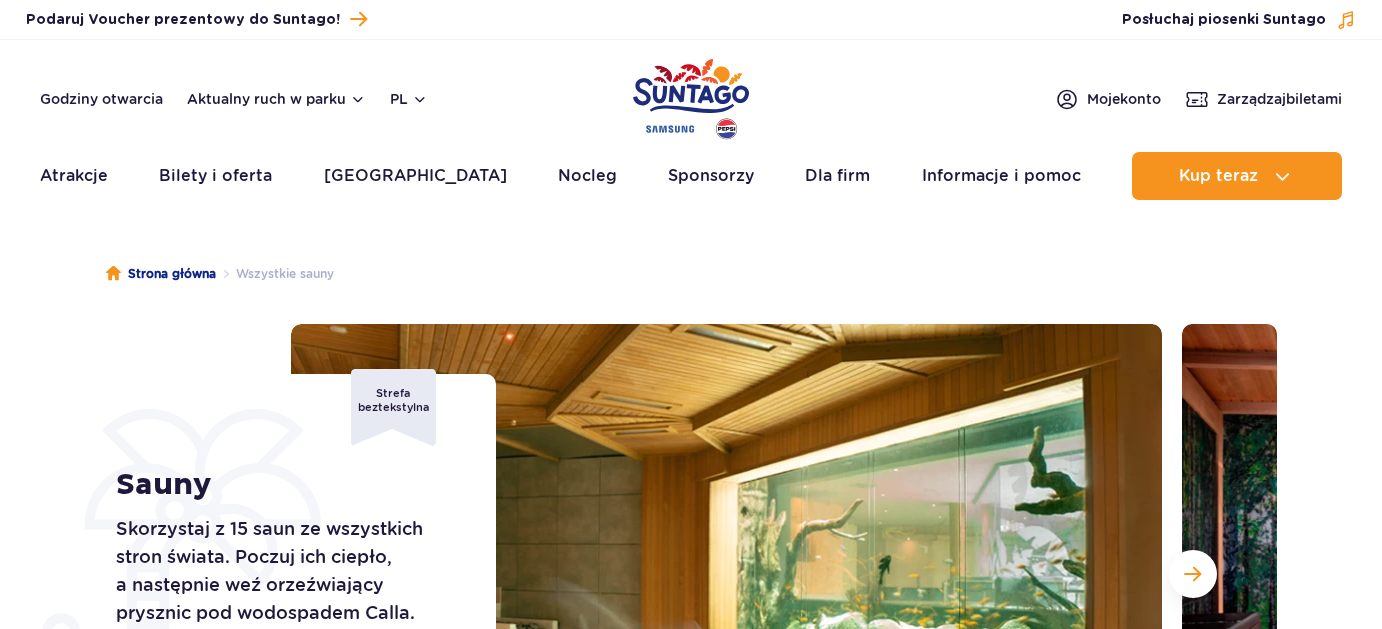 scroll, scrollTop: 0, scrollLeft: 0, axis: both 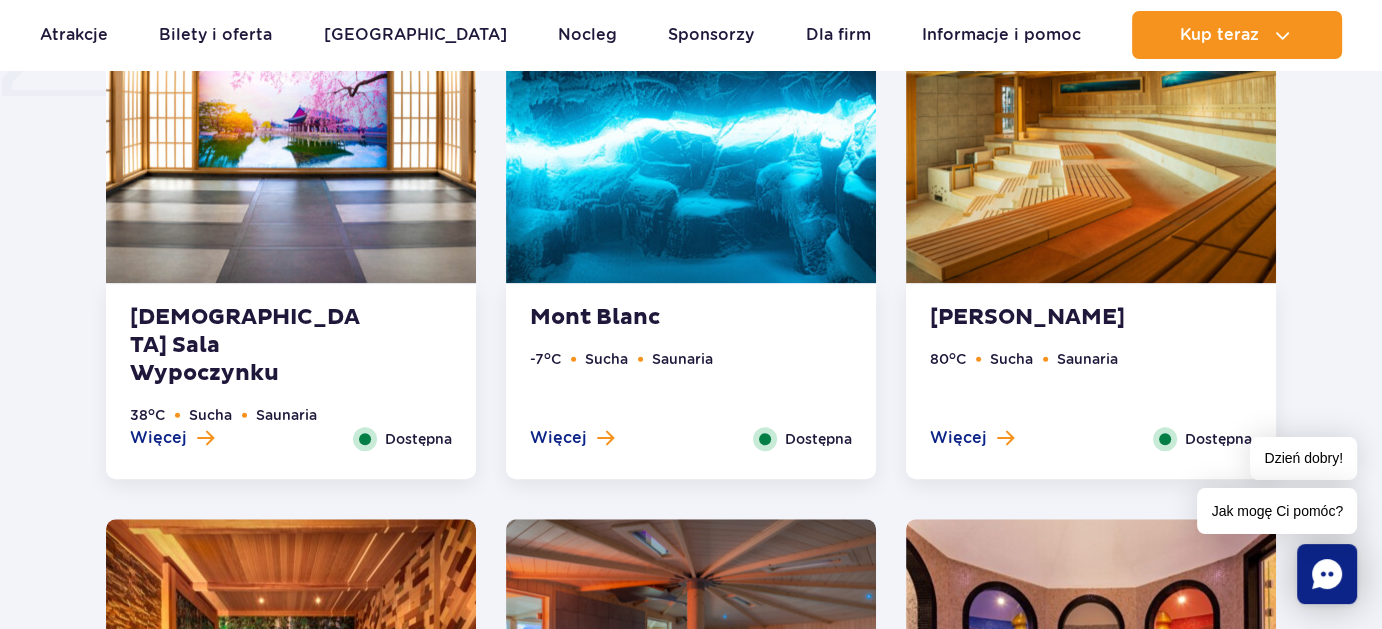 click on "Mont Blanc" at bounding box center (651, 318) 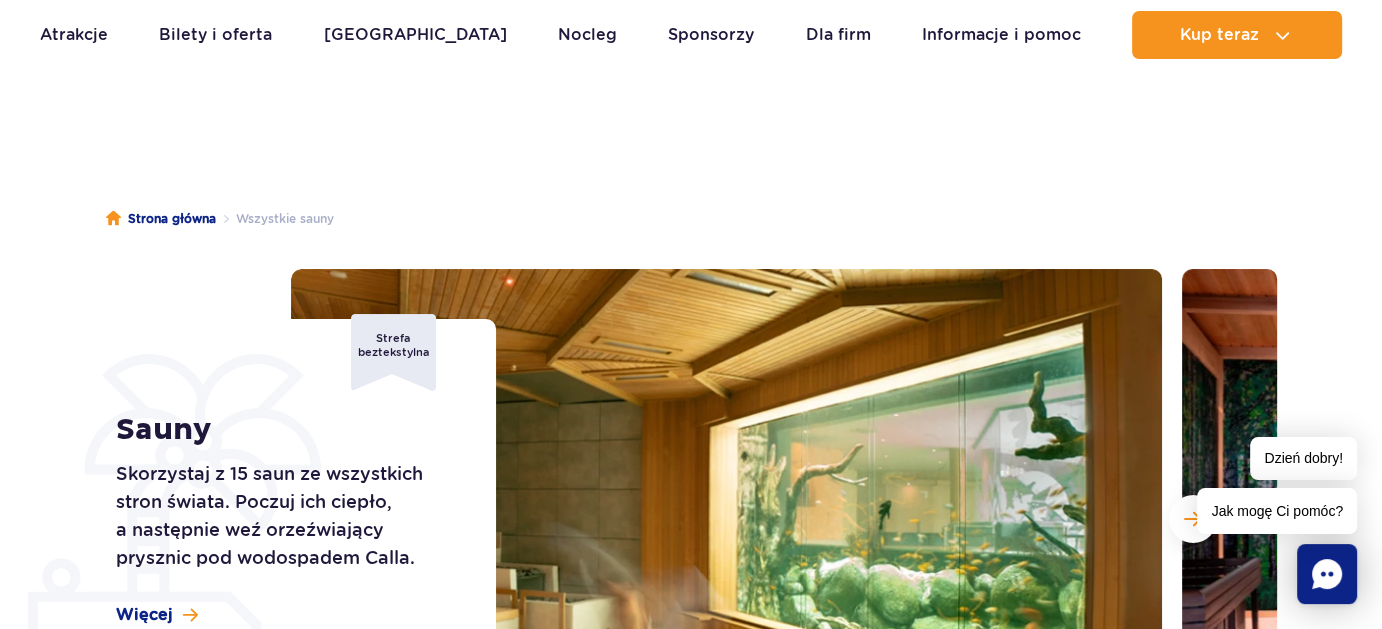 scroll, scrollTop: 0, scrollLeft: 0, axis: both 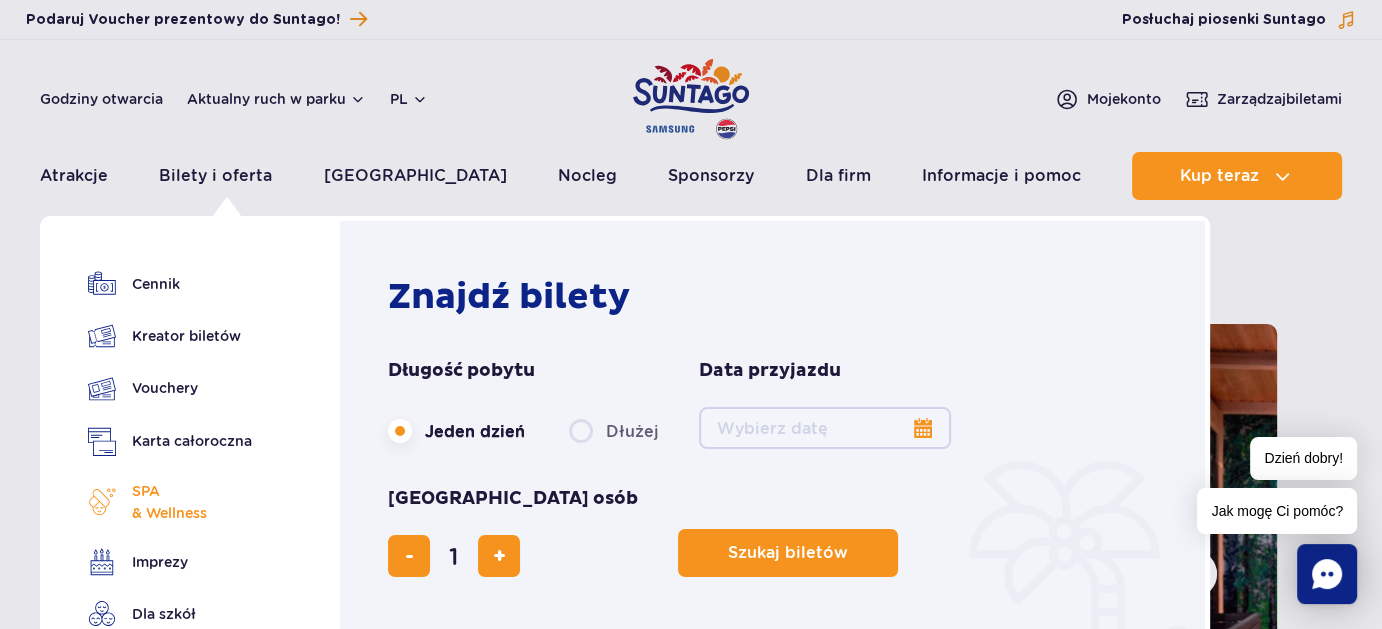 click on "SPA  & Wellness" at bounding box center [170, 502] 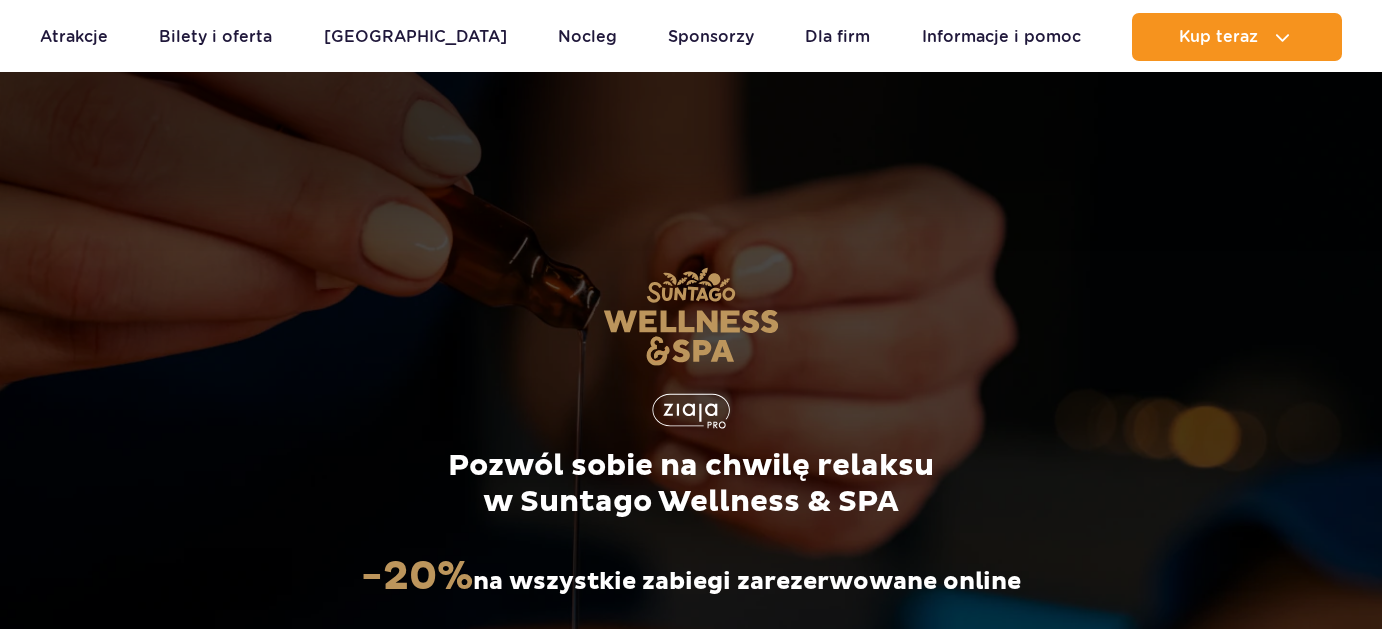 scroll, scrollTop: 1170, scrollLeft: 0, axis: vertical 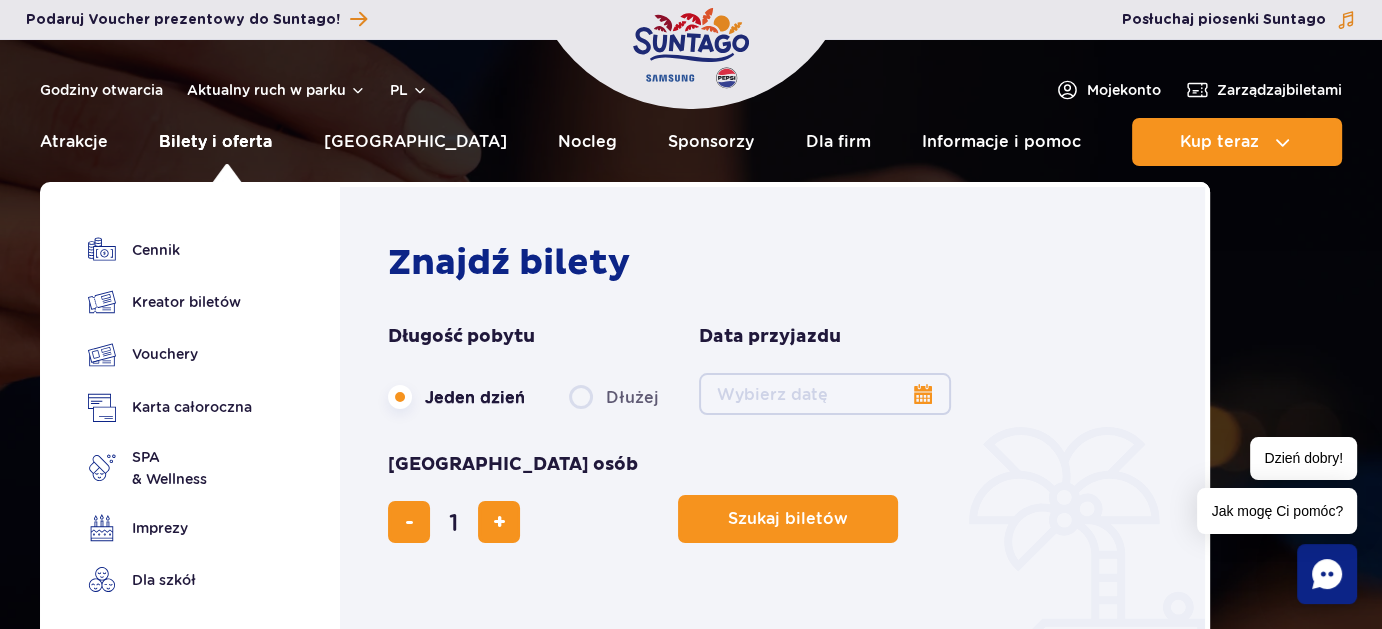 click on "Bilety i oferta" at bounding box center (215, 142) 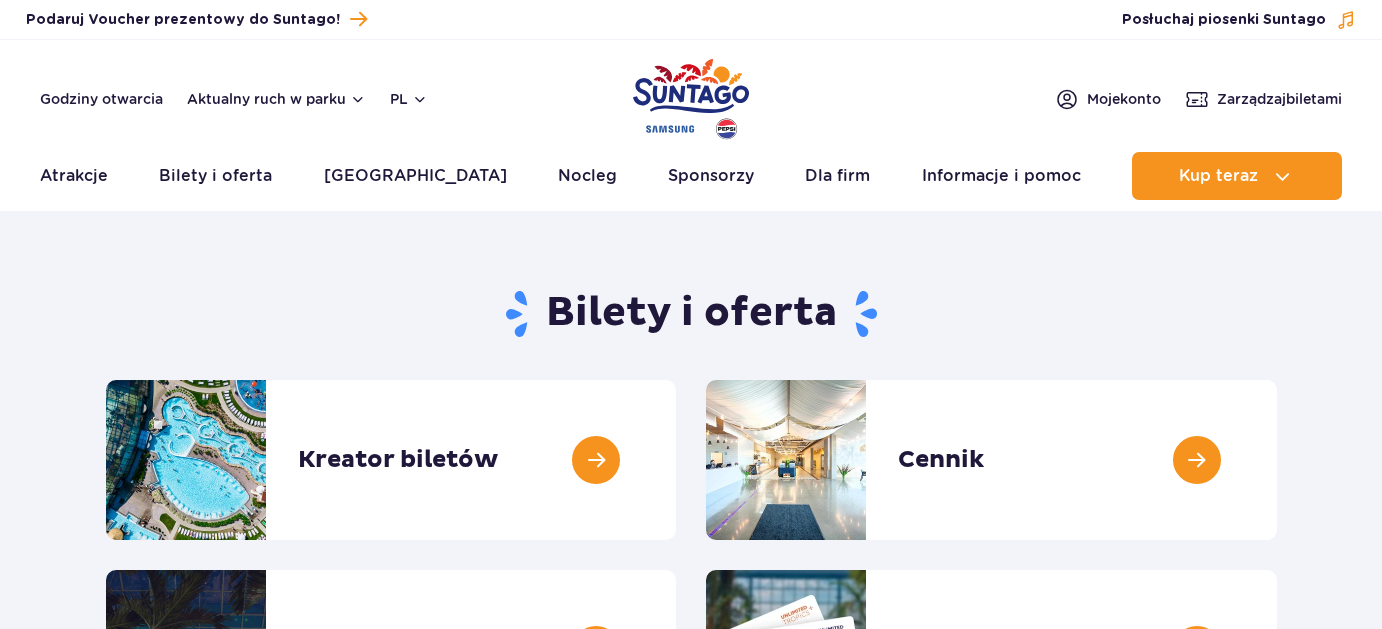 scroll, scrollTop: 0, scrollLeft: 0, axis: both 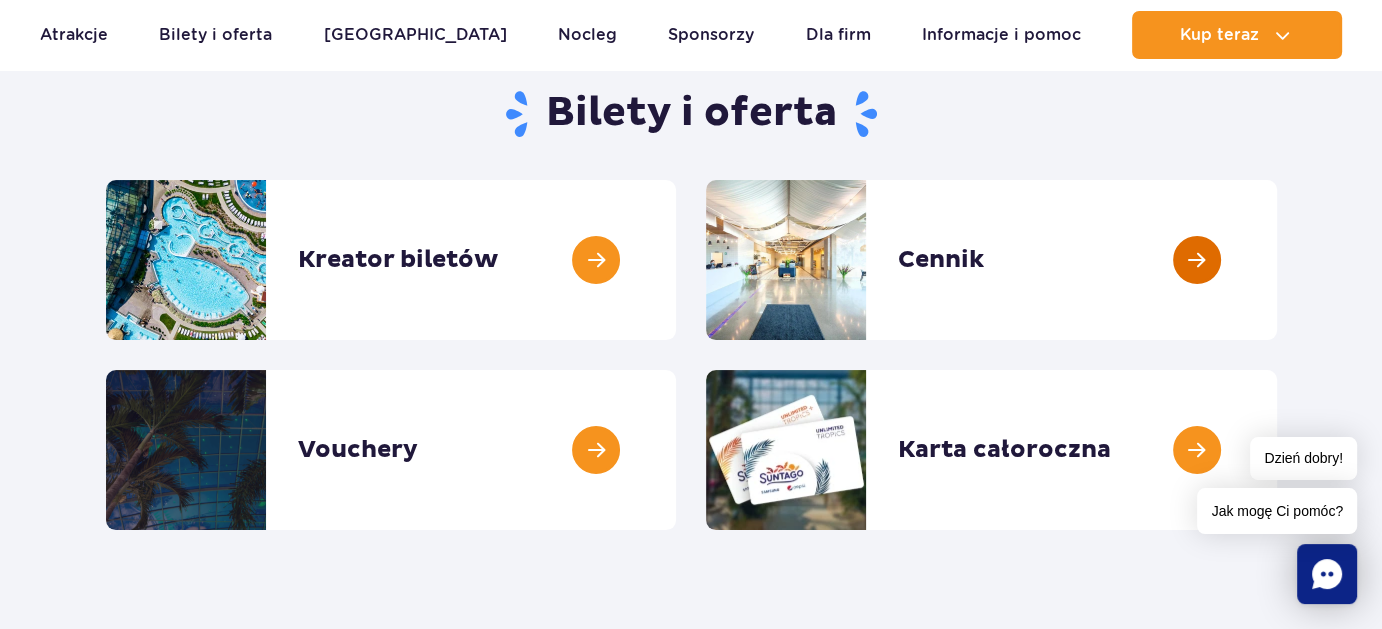 click at bounding box center (1277, 260) 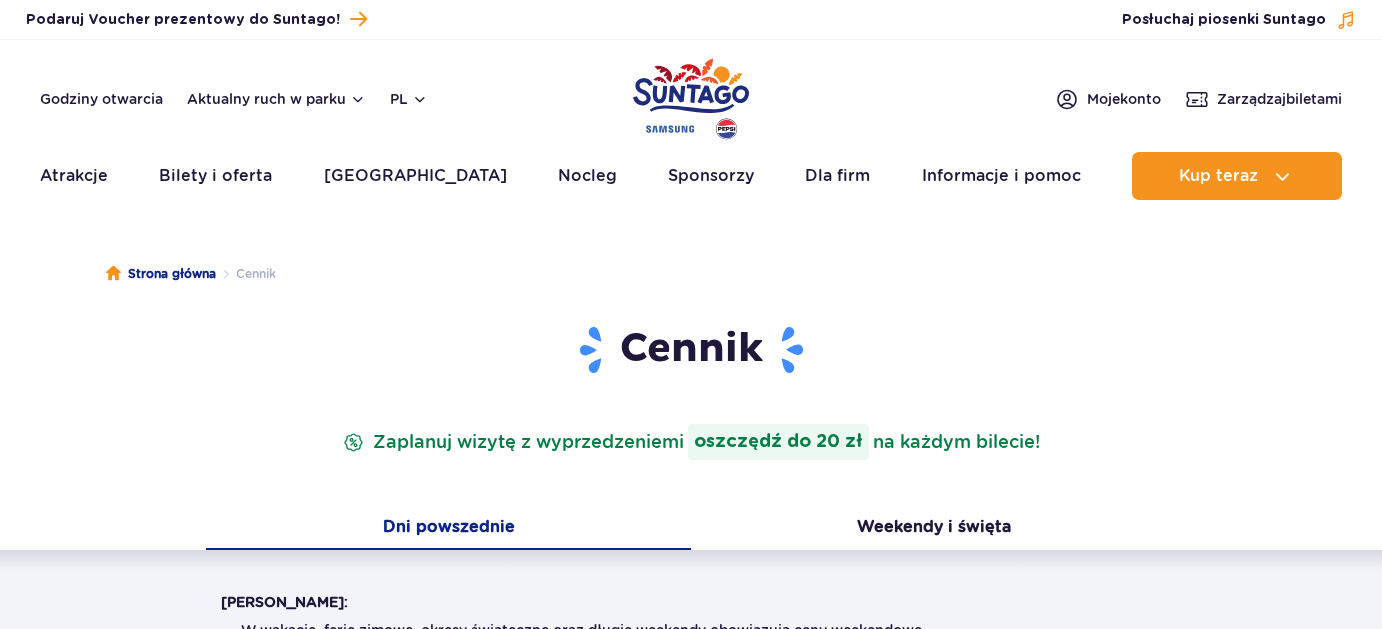 scroll, scrollTop: 0, scrollLeft: 0, axis: both 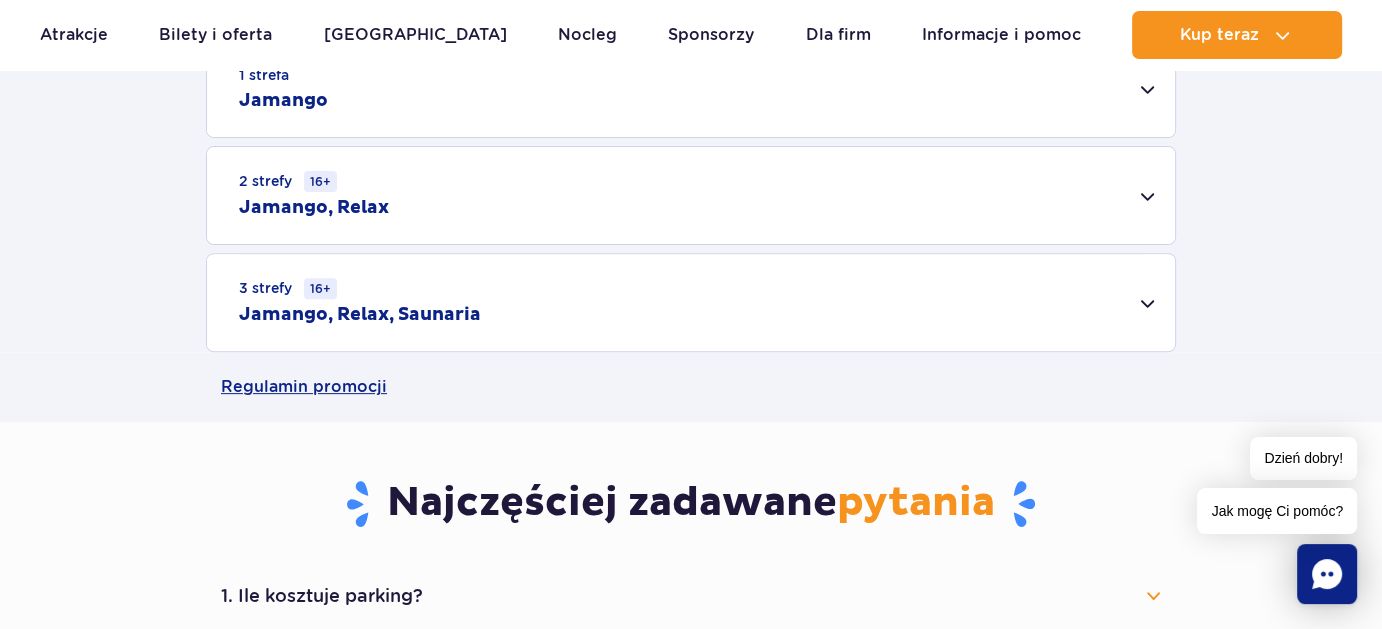 click on "3 strefy  16+
Jamango, Relax, Saunaria" at bounding box center [691, 302] 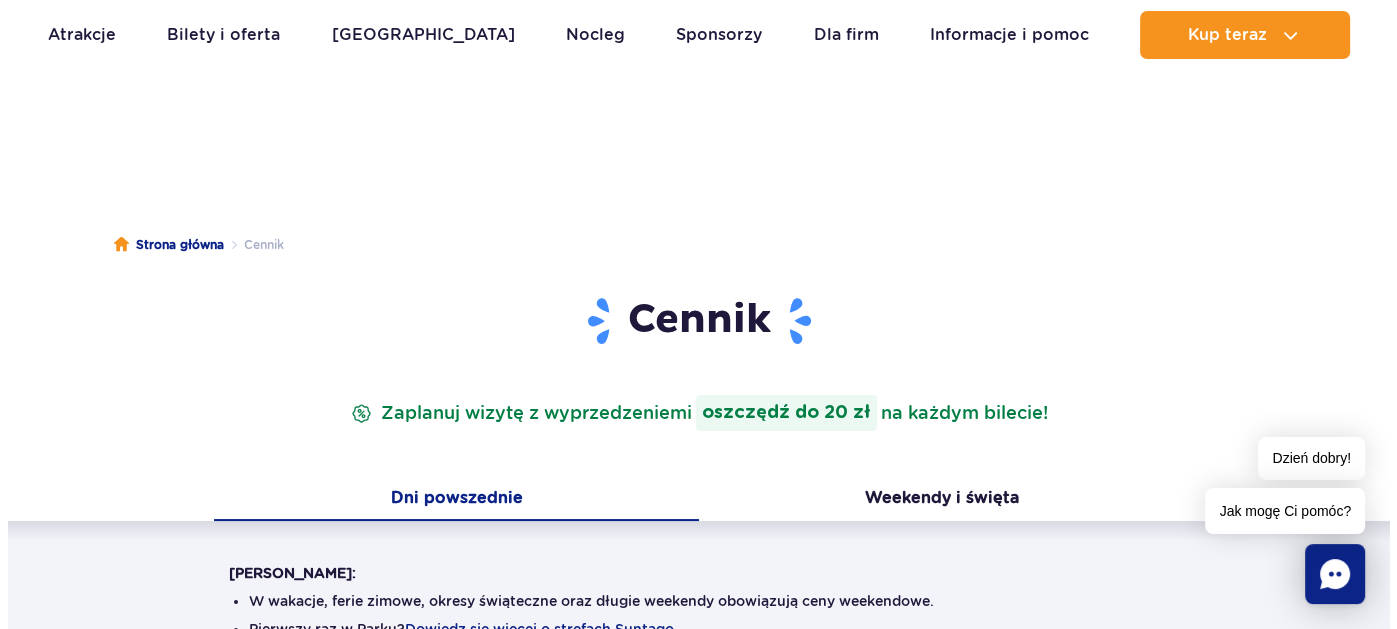scroll, scrollTop: 0, scrollLeft: 0, axis: both 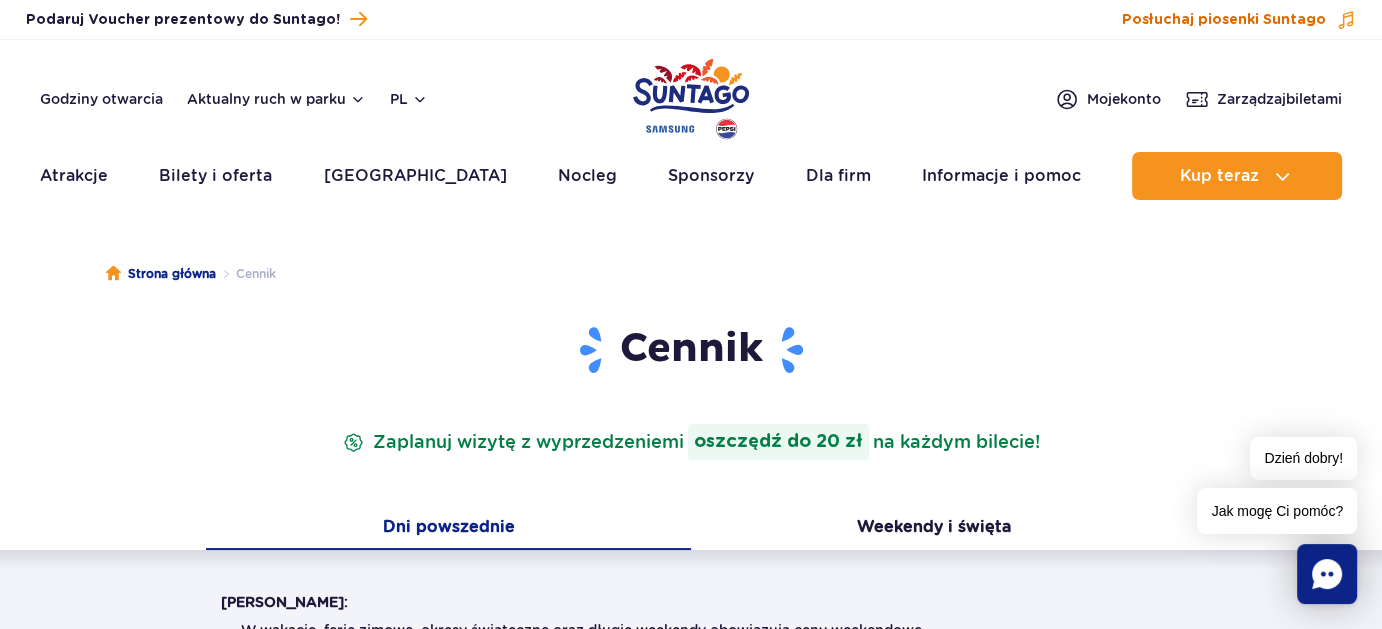 click on "Posłuchaj piosenki Suntago" at bounding box center (1224, 20) 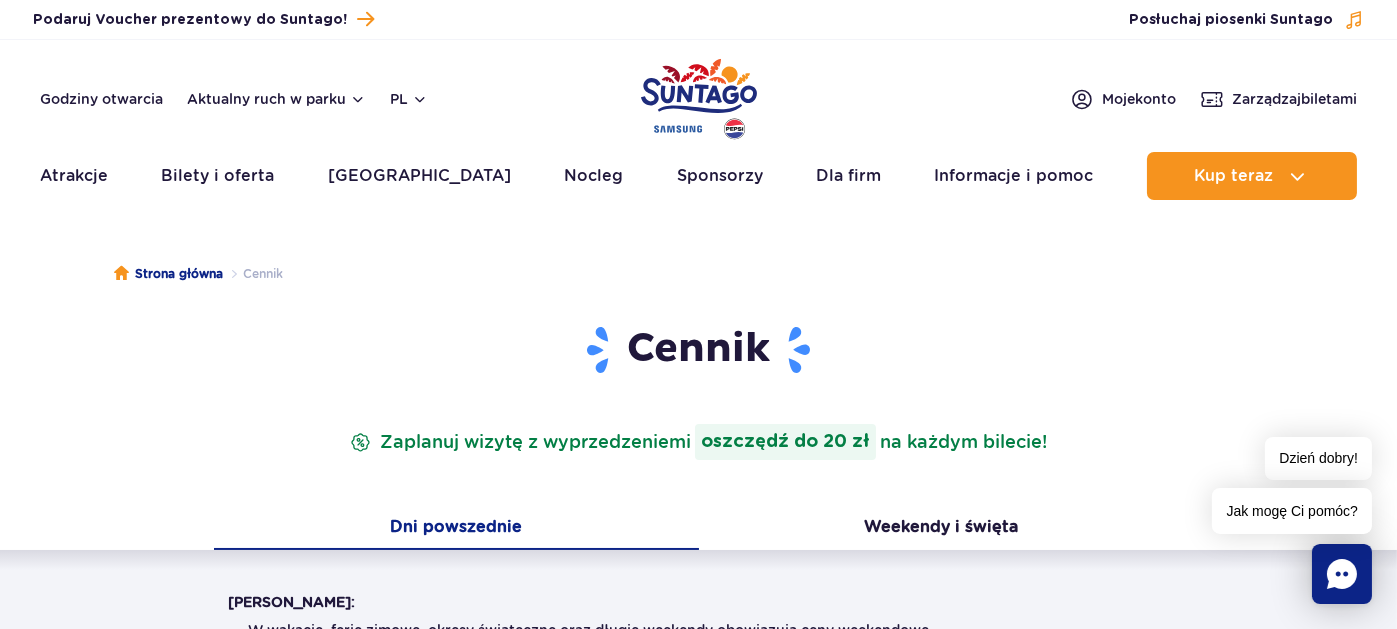 click on "Posłuchaj piosenki na:
YouTube
Spotify
Apple Music" at bounding box center (698, 314) 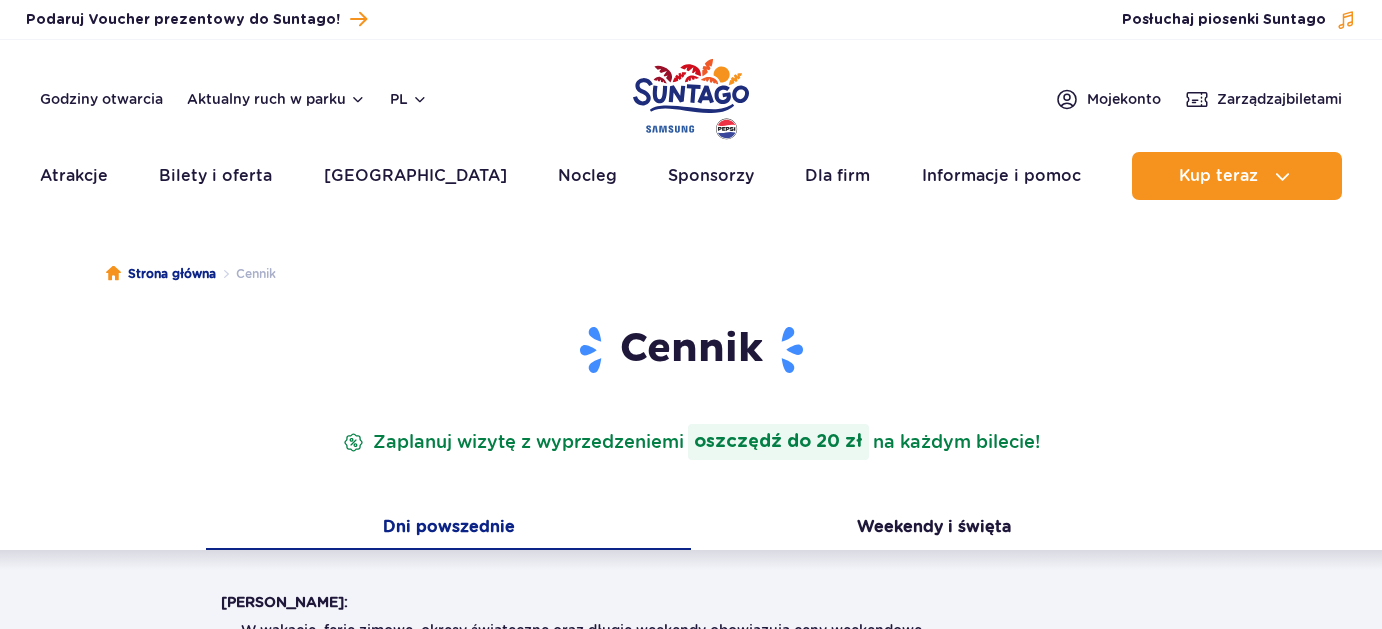 scroll, scrollTop: 0, scrollLeft: 0, axis: both 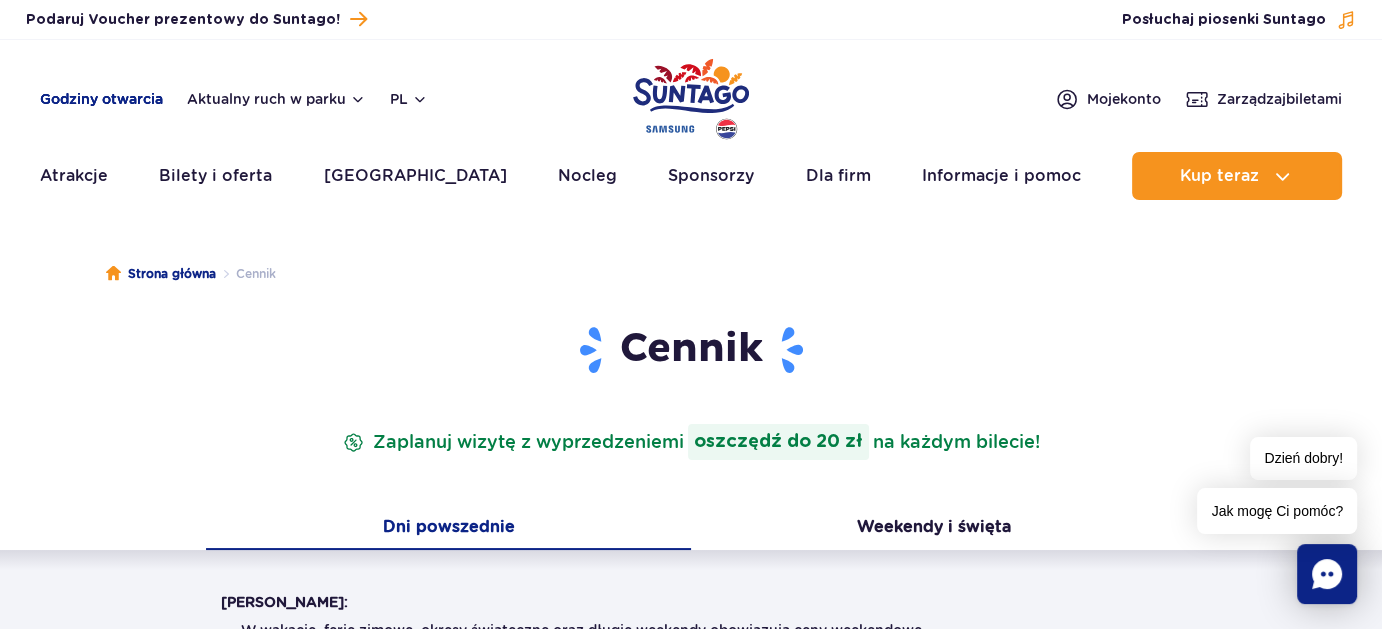 click on "Godziny otwarcia" at bounding box center [101, 99] 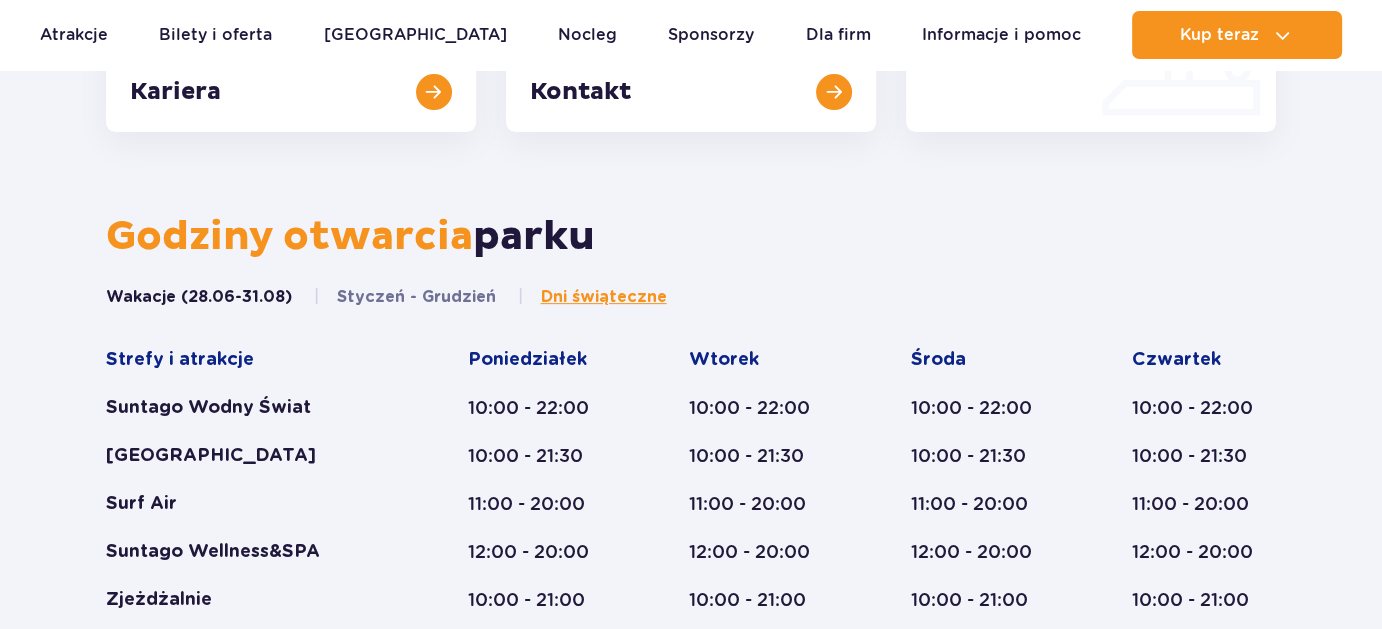 scroll, scrollTop: 0, scrollLeft: 0, axis: both 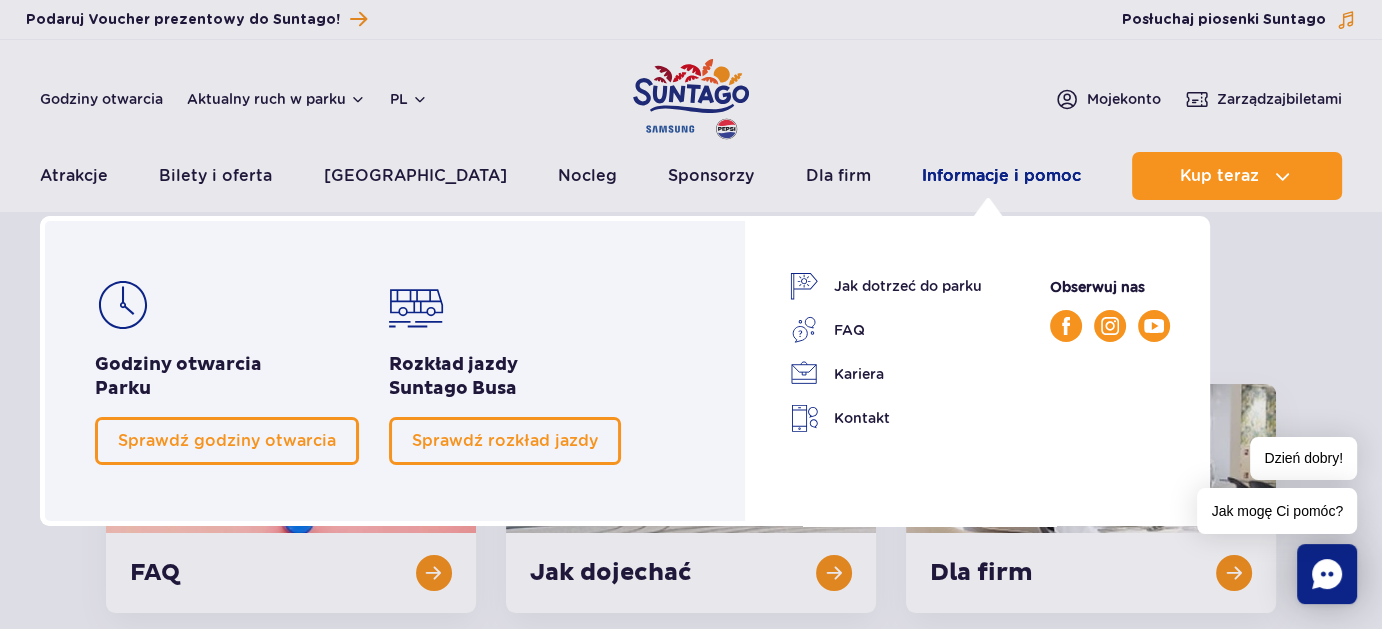 click on "Informacje i pomoc" at bounding box center (1001, 176) 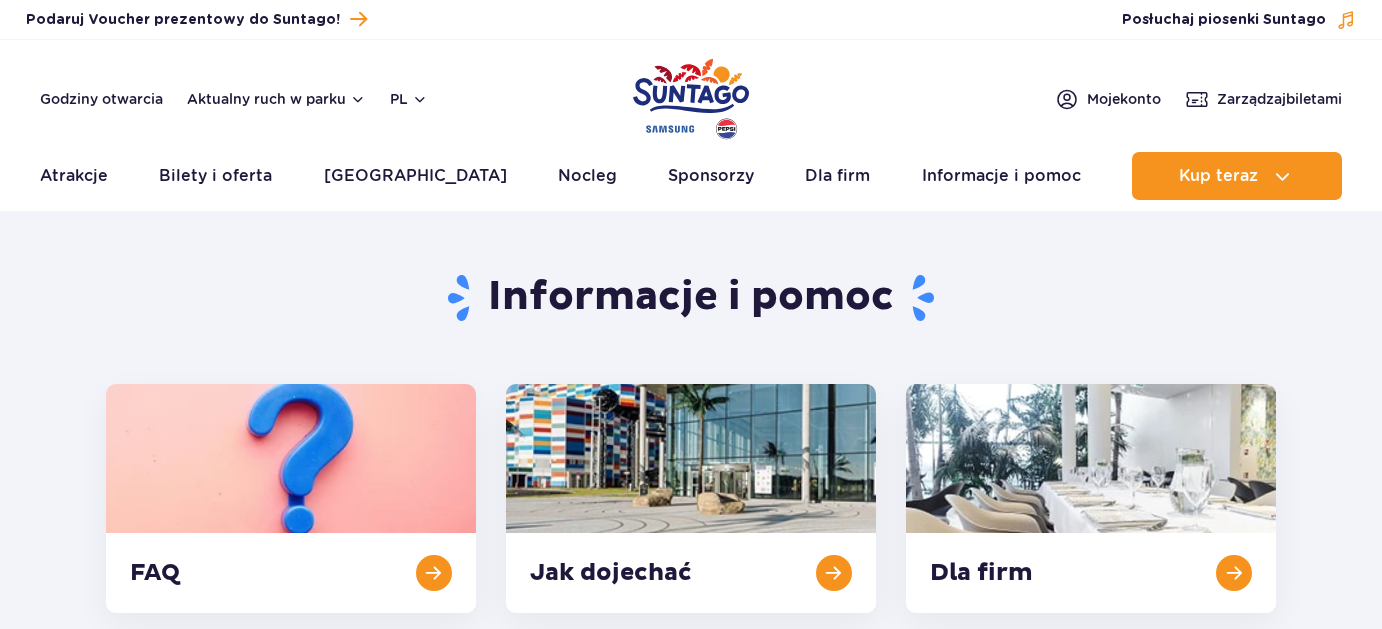 scroll, scrollTop: 0, scrollLeft: 0, axis: both 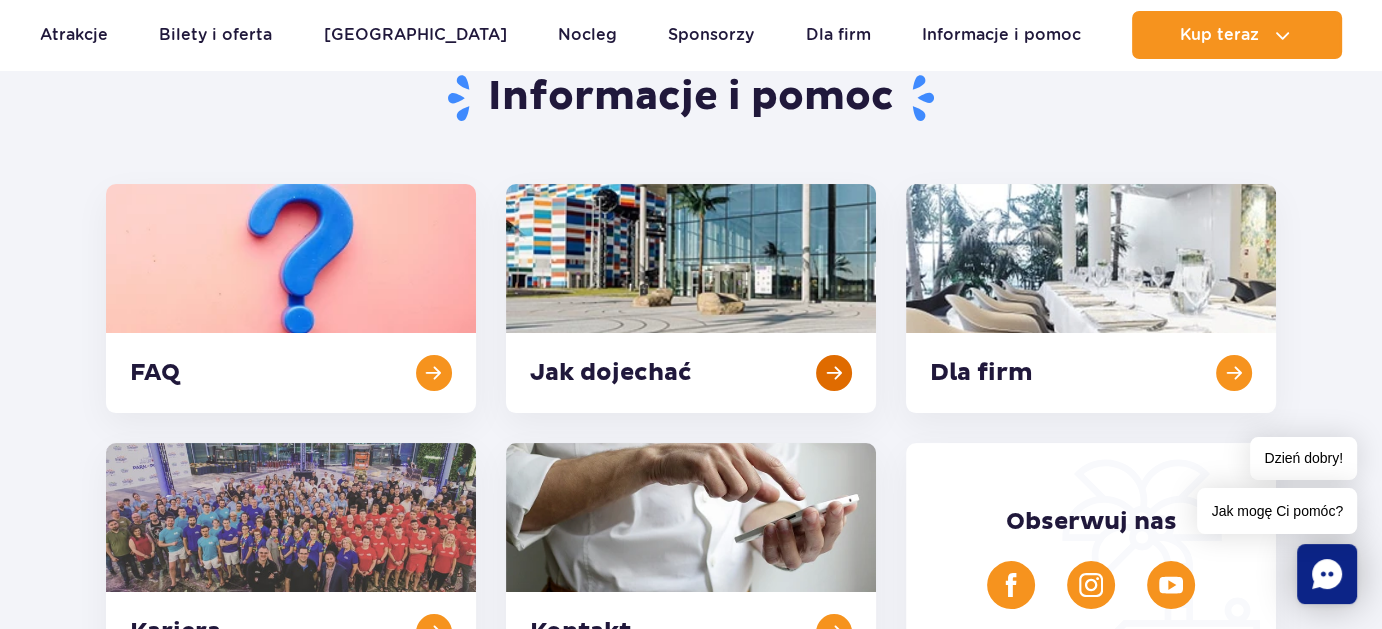 click at bounding box center [691, 298] 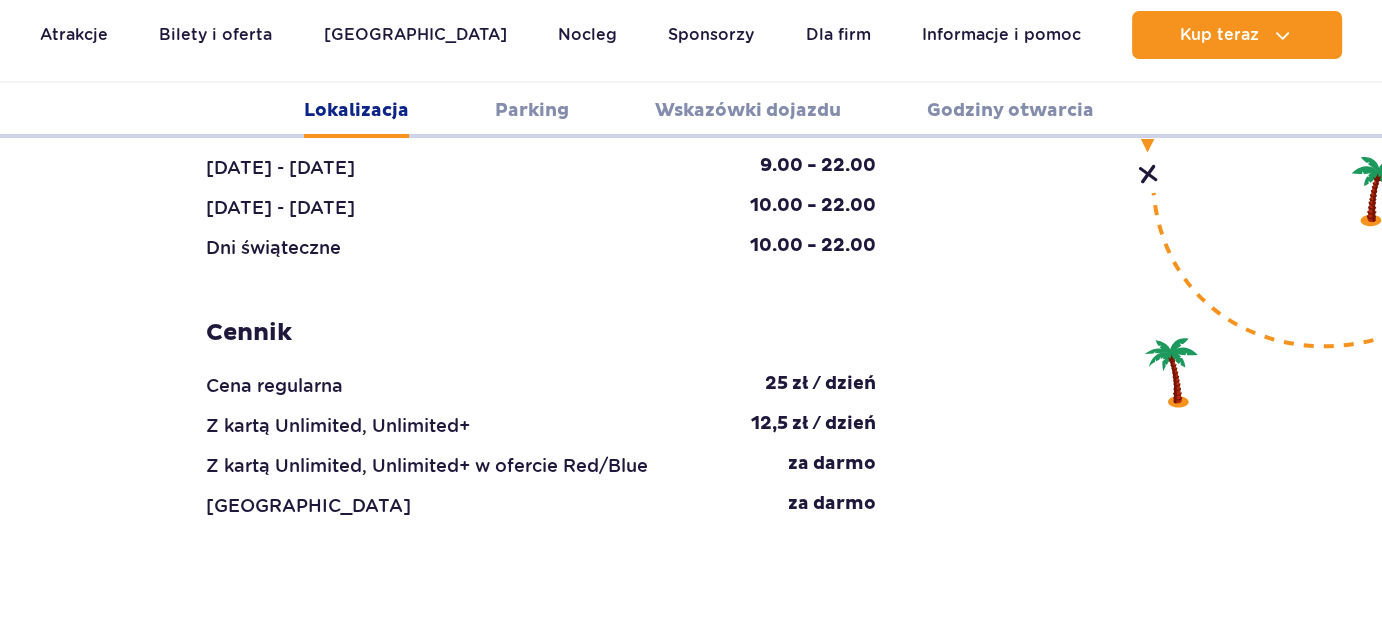 scroll, scrollTop: 0, scrollLeft: 0, axis: both 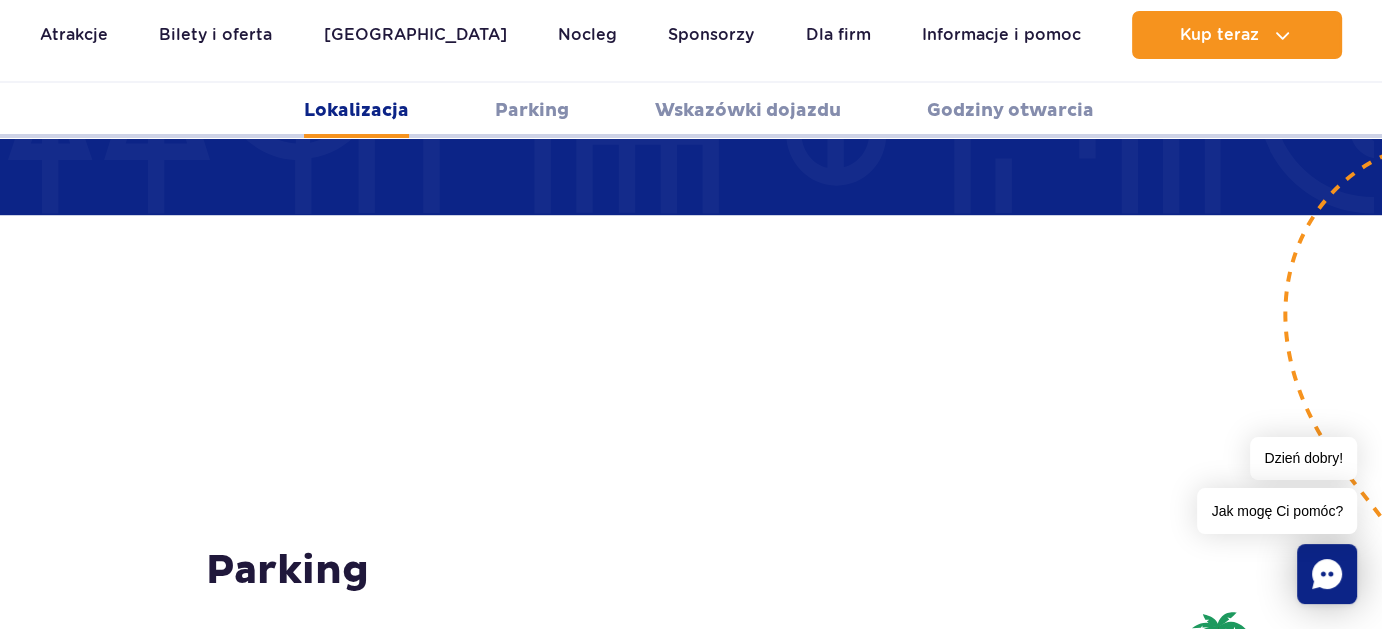 click on "Wskazówki dojazdu" at bounding box center (748, 110) 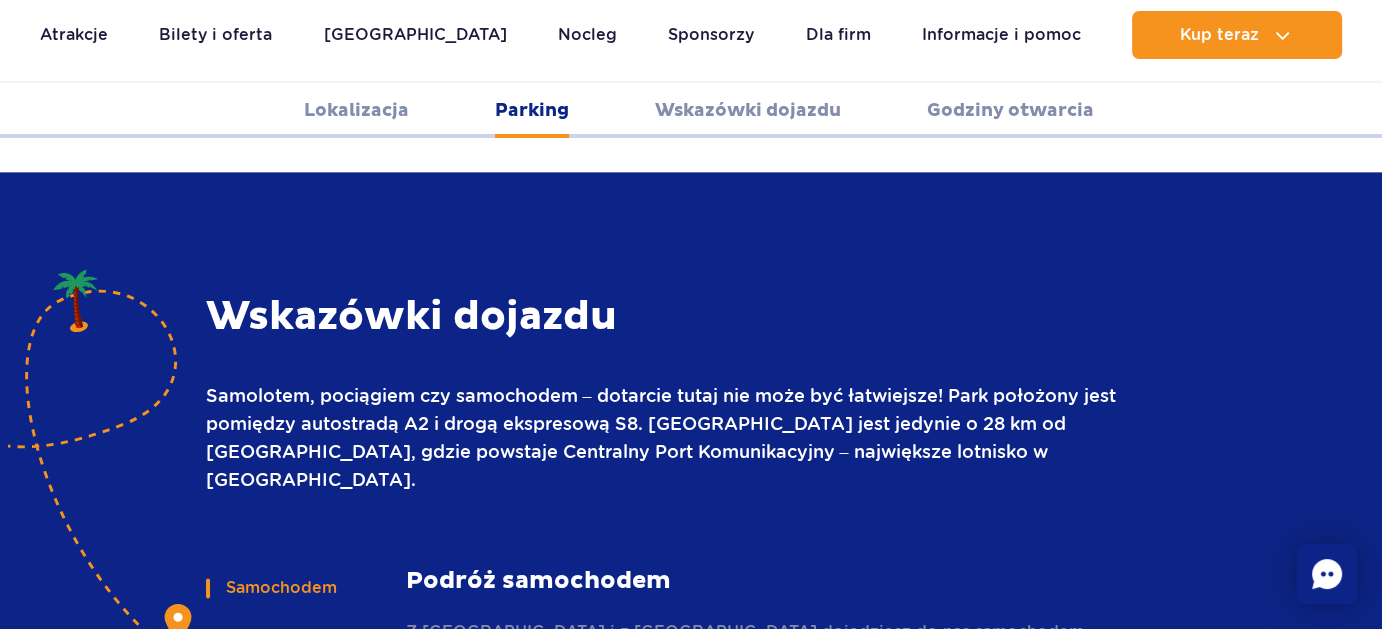 scroll, scrollTop: 2661, scrollLeft: 0, axis: vertical 